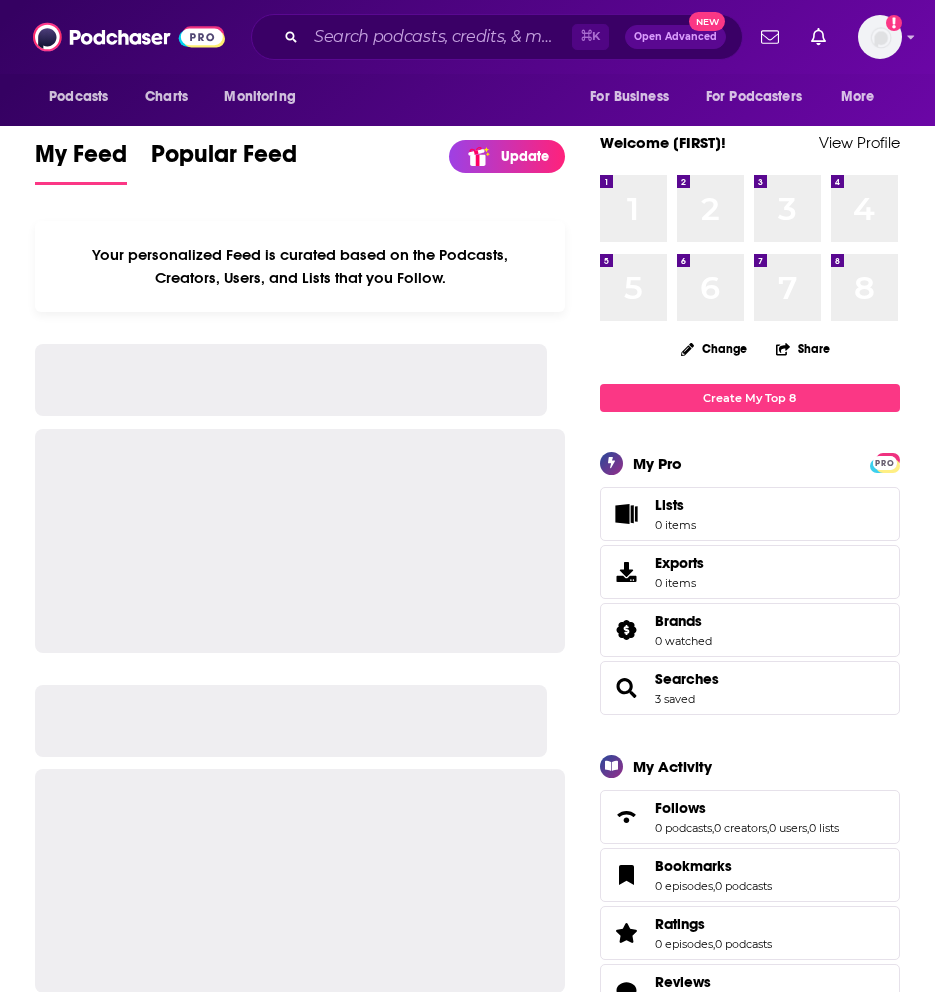 scroll, scrollTop: 0, scrollLeft: 0, axis: both 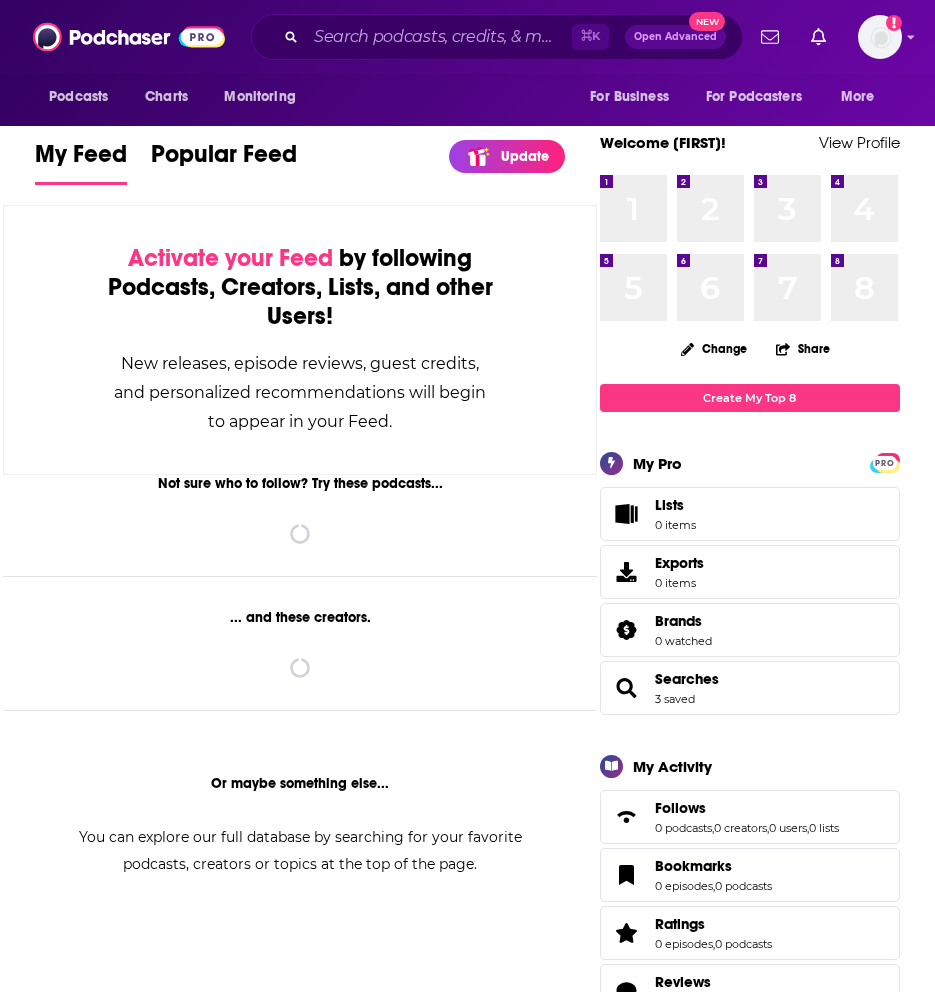 click on "⌘  K Open Advanced New" at bounding box center [497, 37] 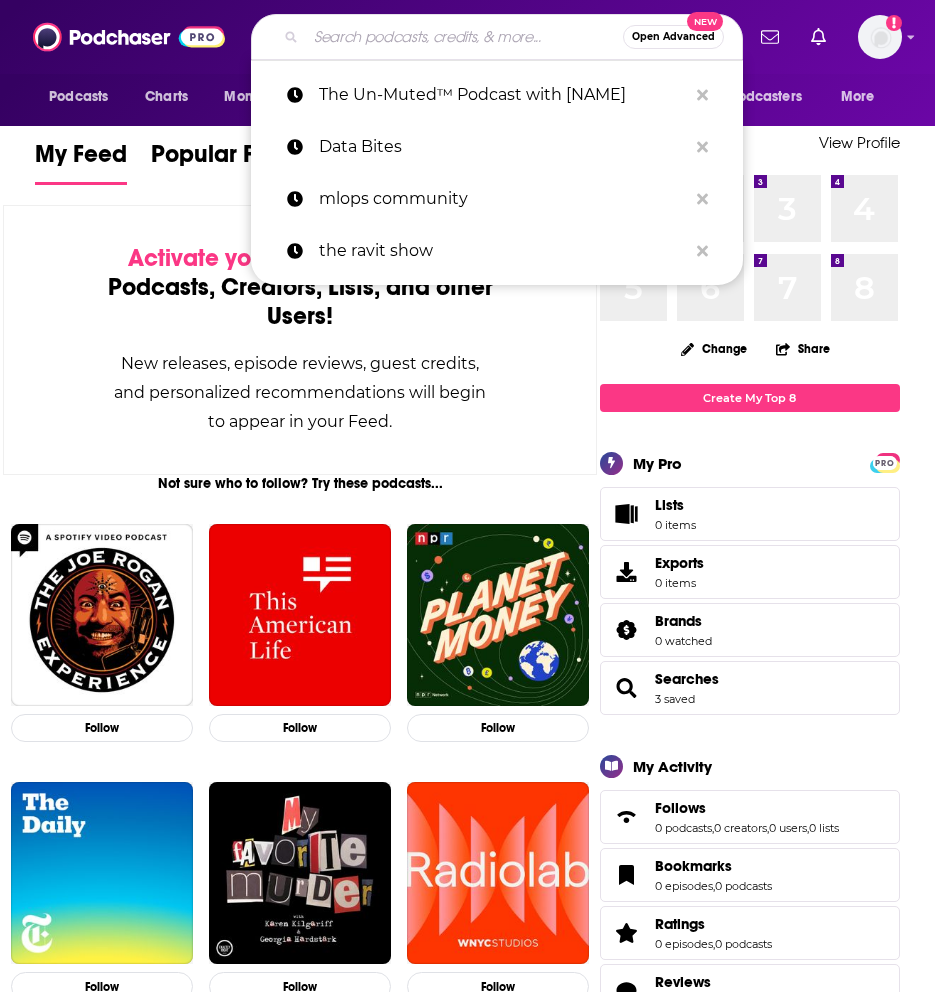 click at bounding box center (464, 37) 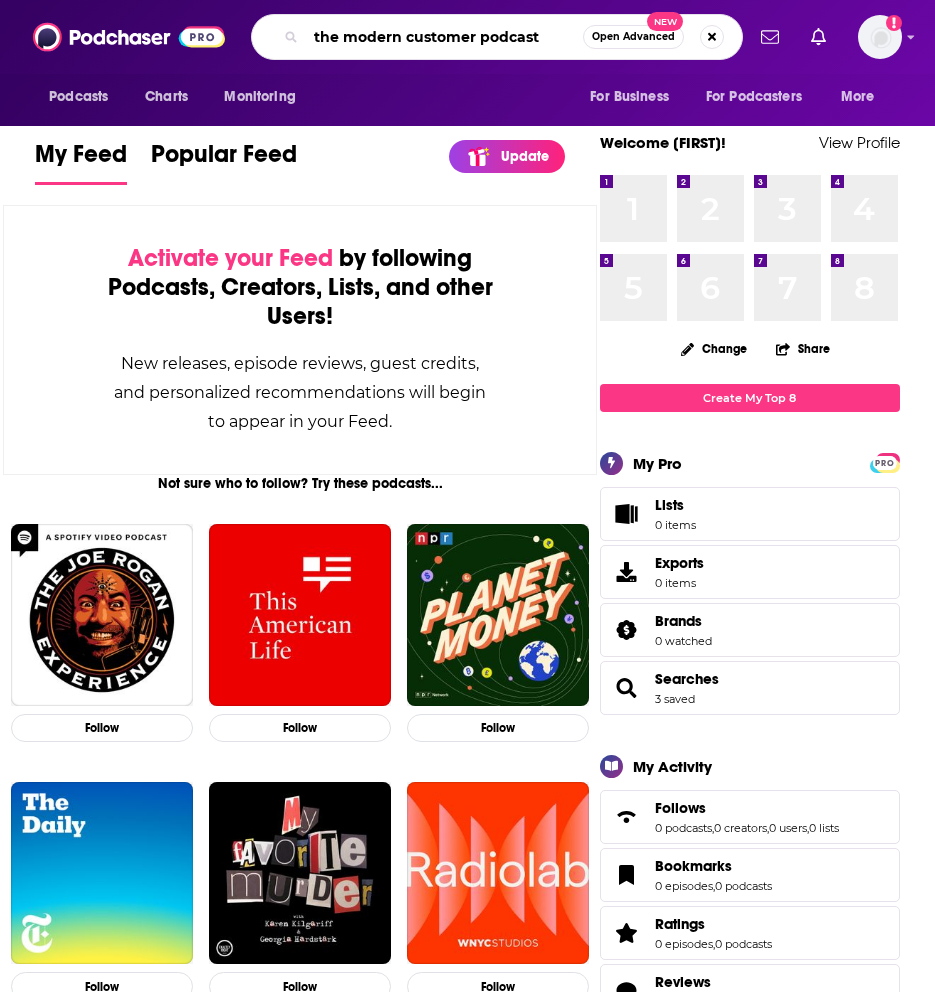 type on "the modern customer podcast" 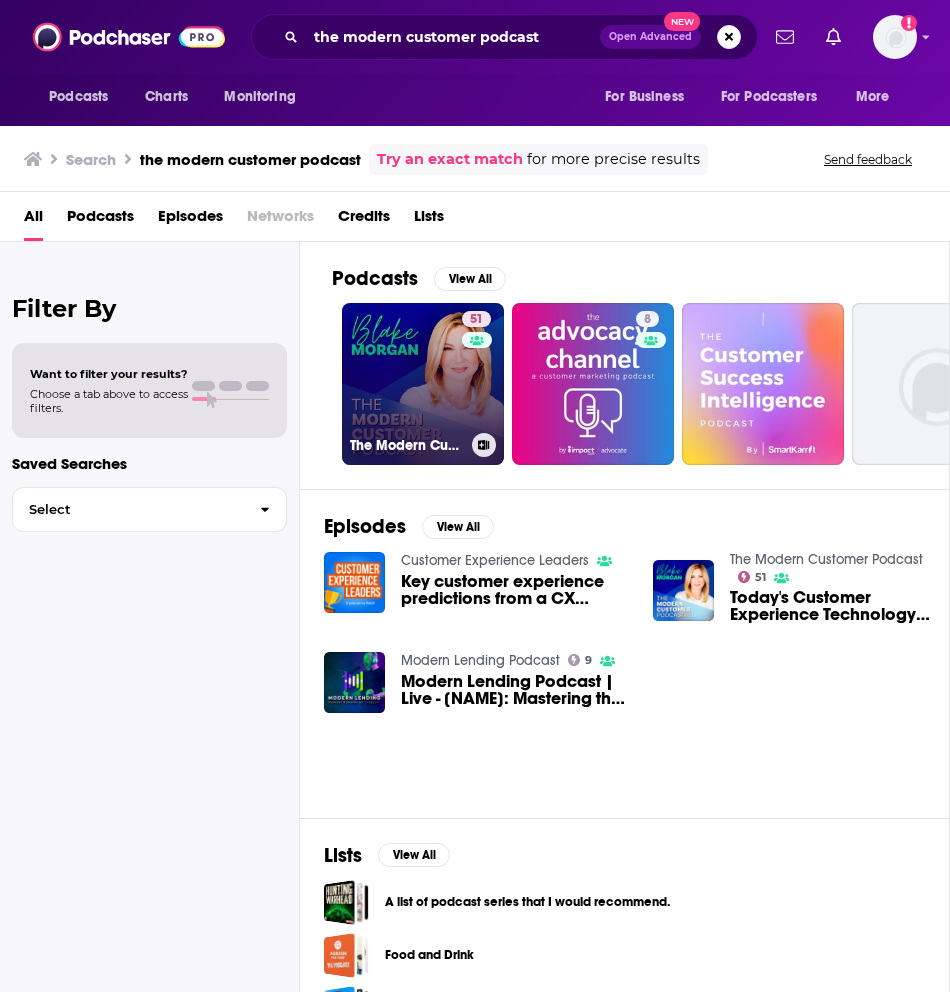 click on "51 The Modern Customer Podcast" at bounding box center [423, 384] 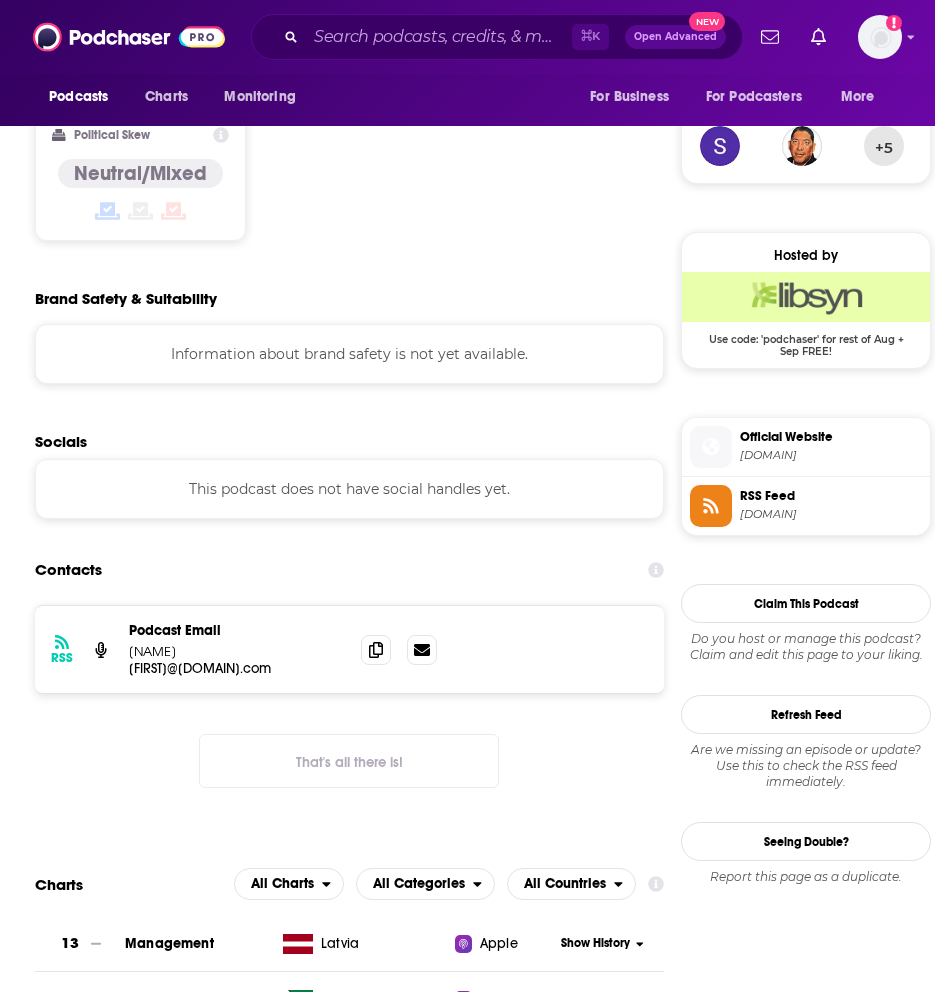 scroll, scrollTop: 1463, scrollLeft: 0, axis: vertical 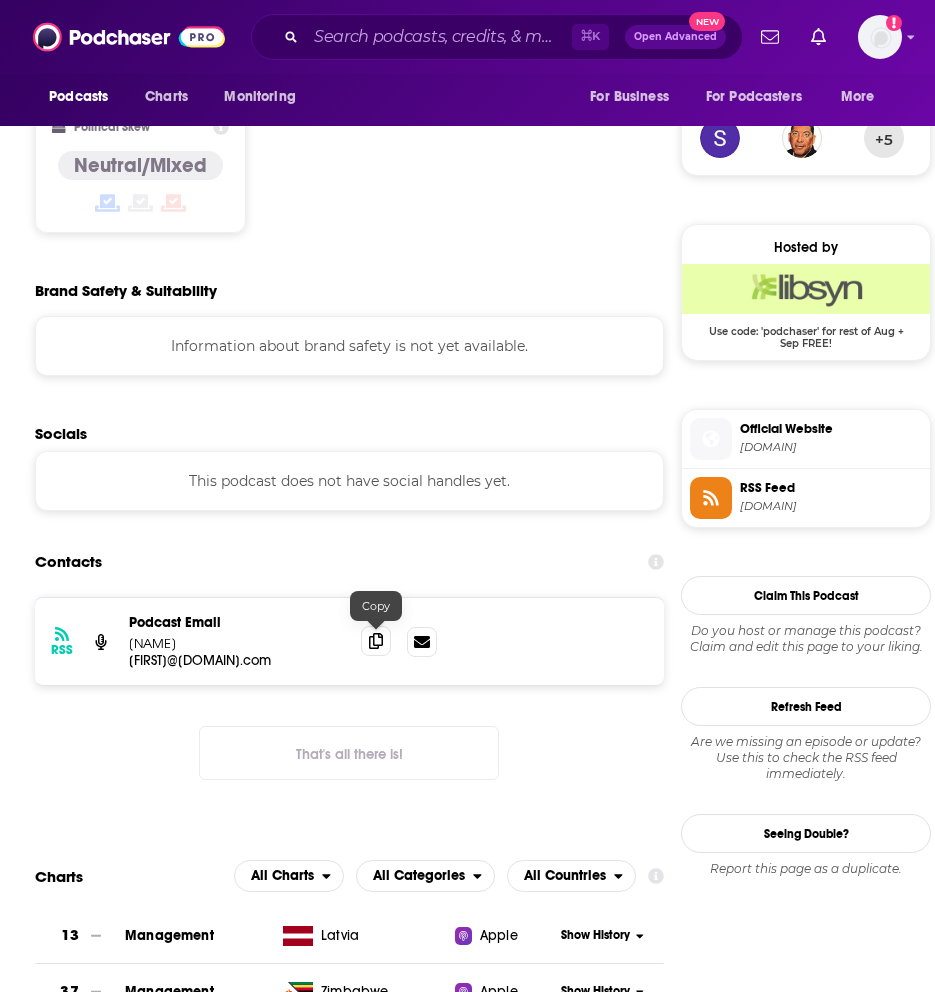 click 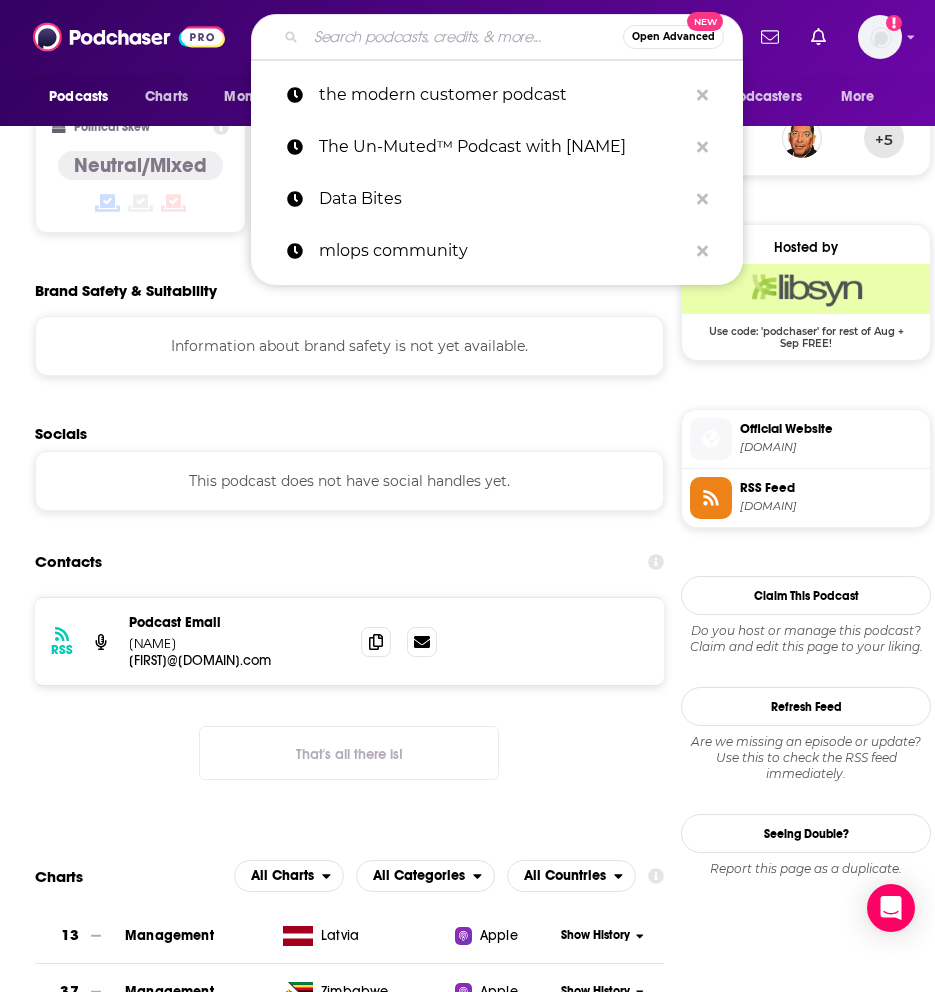 click at bounding box center (464, 37) 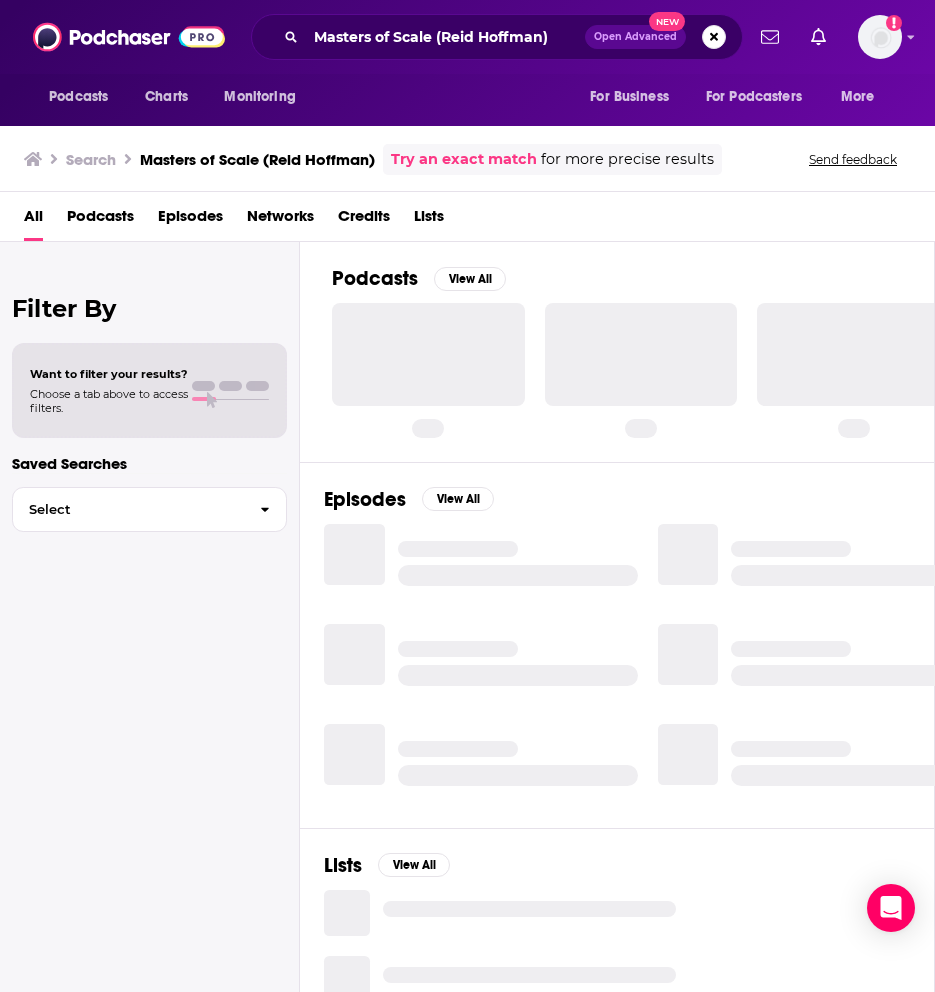 scroll, scrollTop: 0, scrollLeft: 0, axis: both 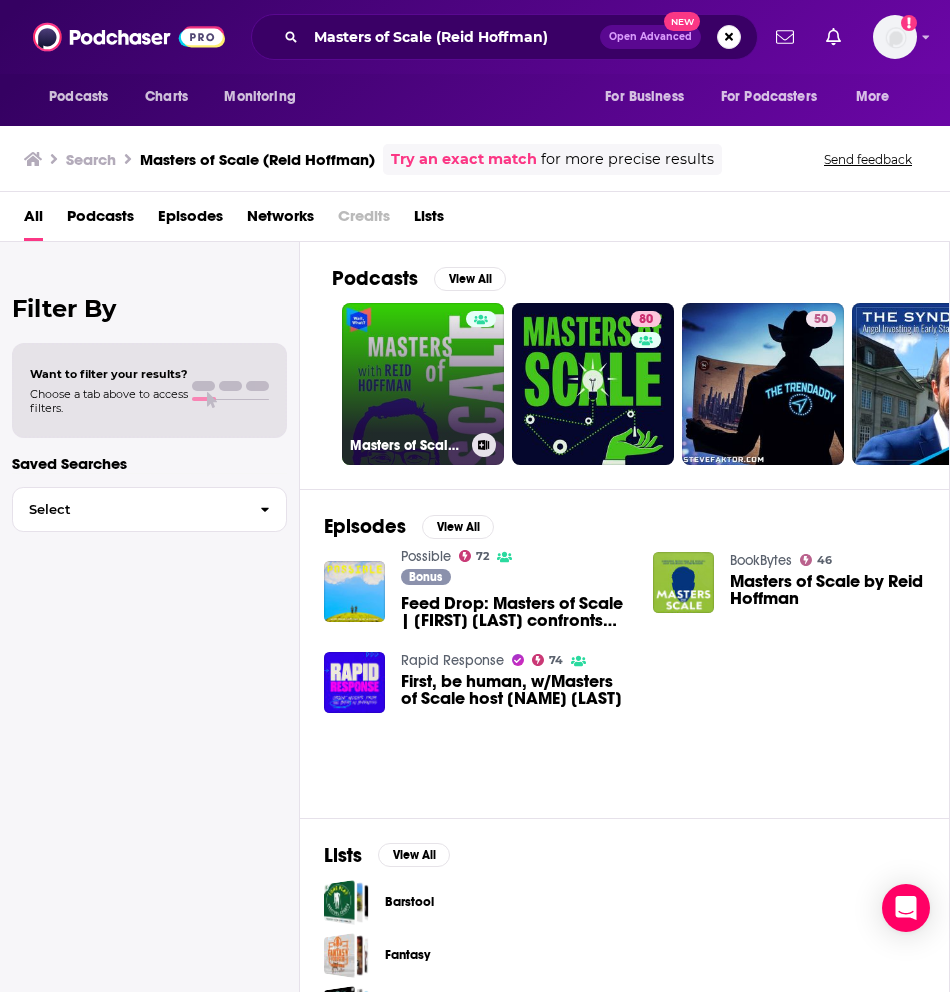 click on "Masters of Scale with Reid Hoffman" at bounding box center (423, 384) 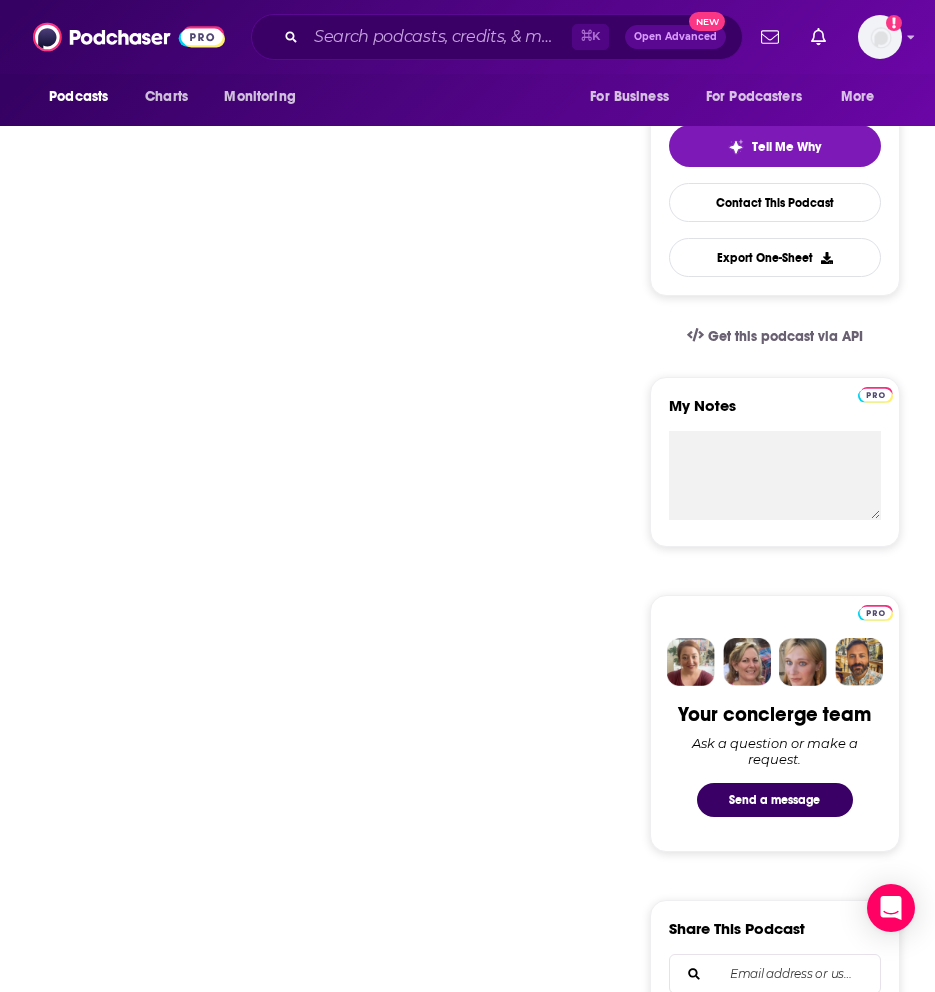 scroll, scrollTop: 0, scrollLeft: 0, axis: both 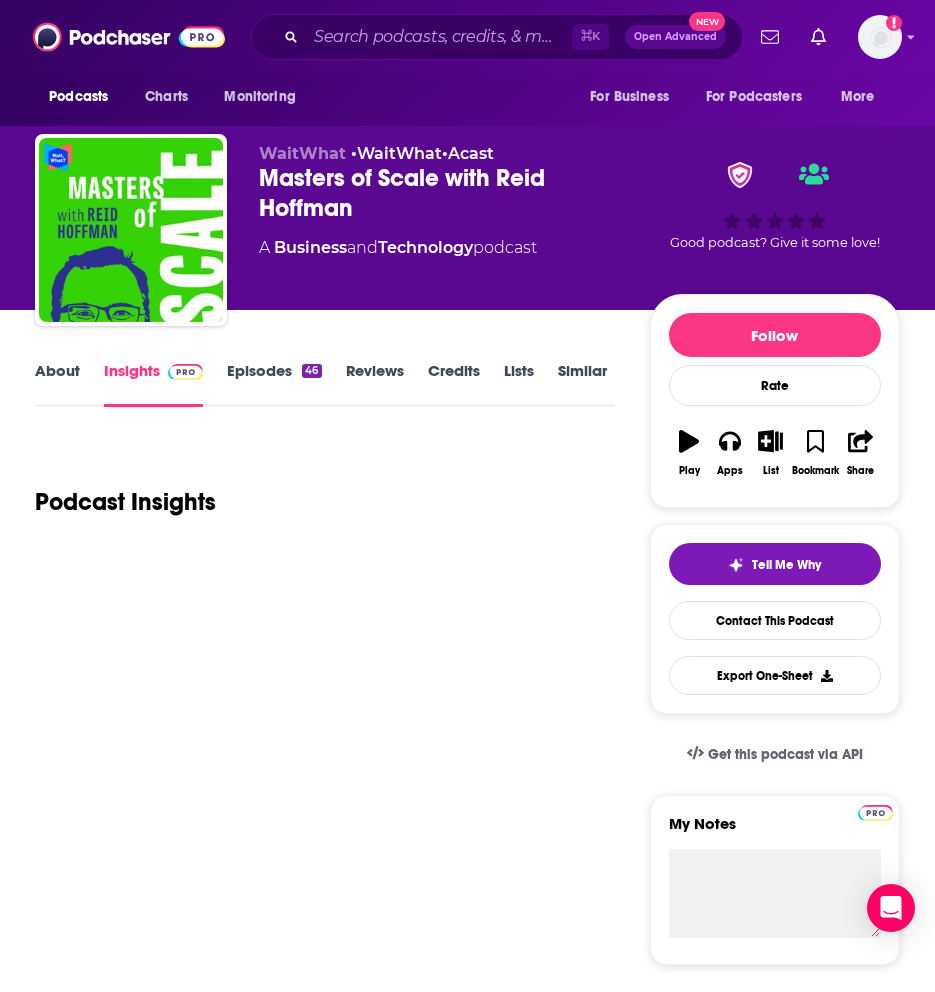 click on "About" at bounding box center [57, 384] 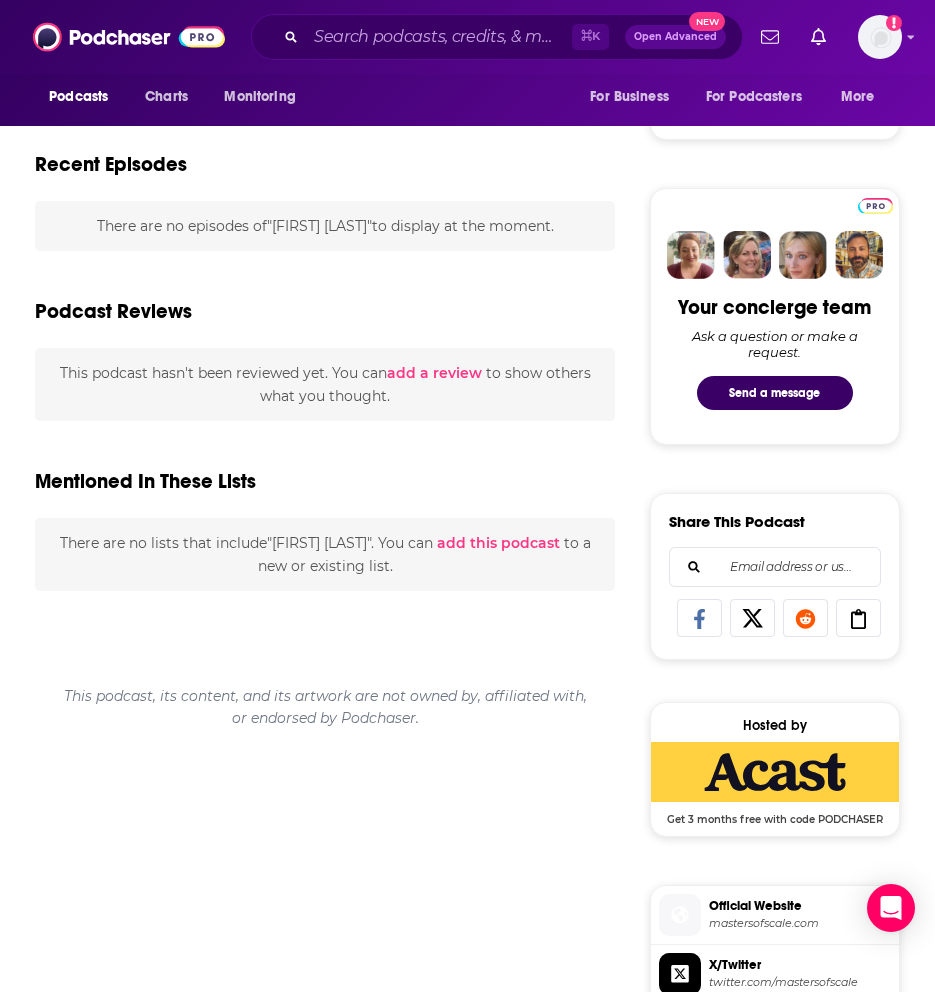 scroll, scrollTop: 0, scrollLeft: 0, axis: both 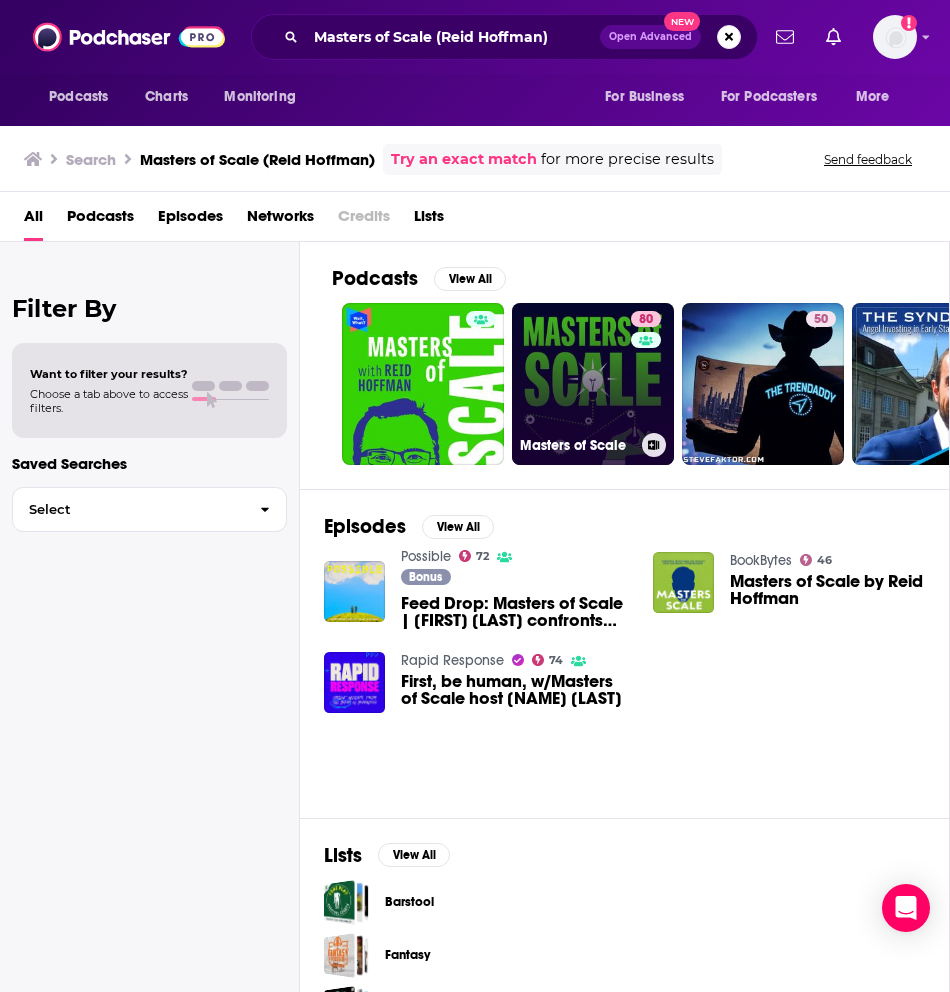click on "80 Masters of Scale" at bounding box center (593, 384) 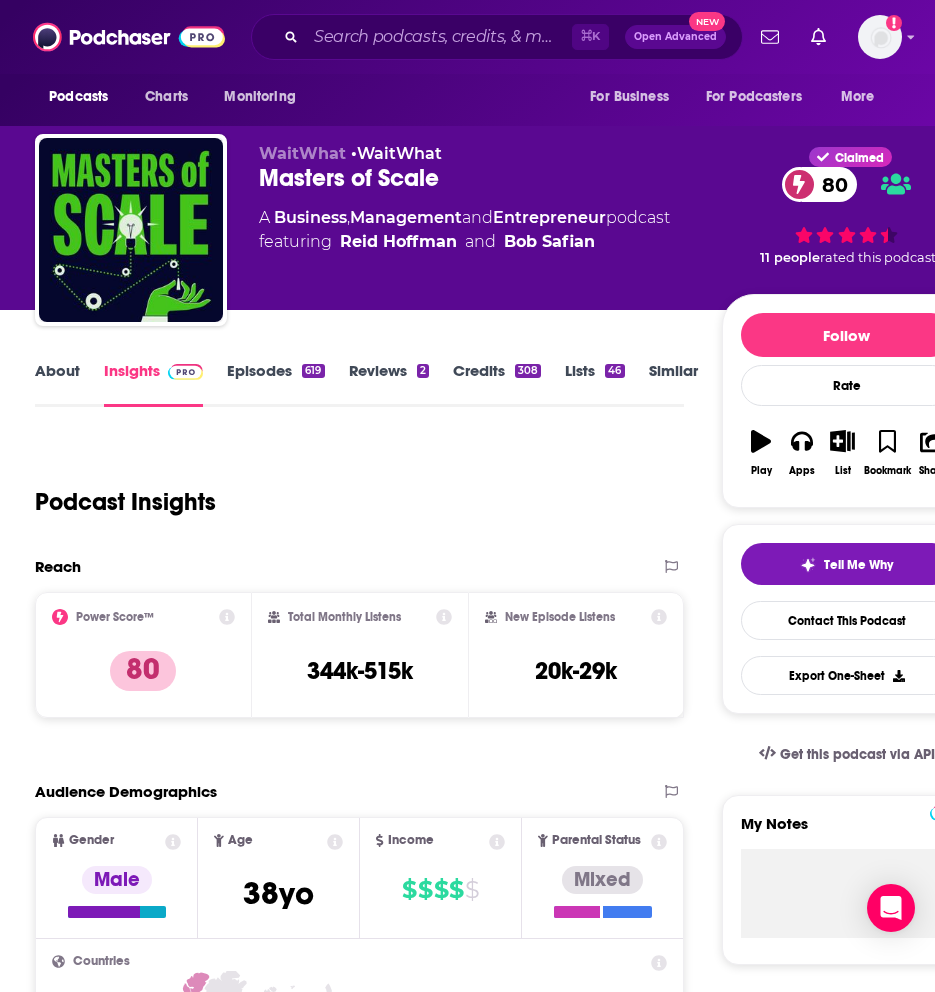 click on "About" at bounding box center [57, 384] 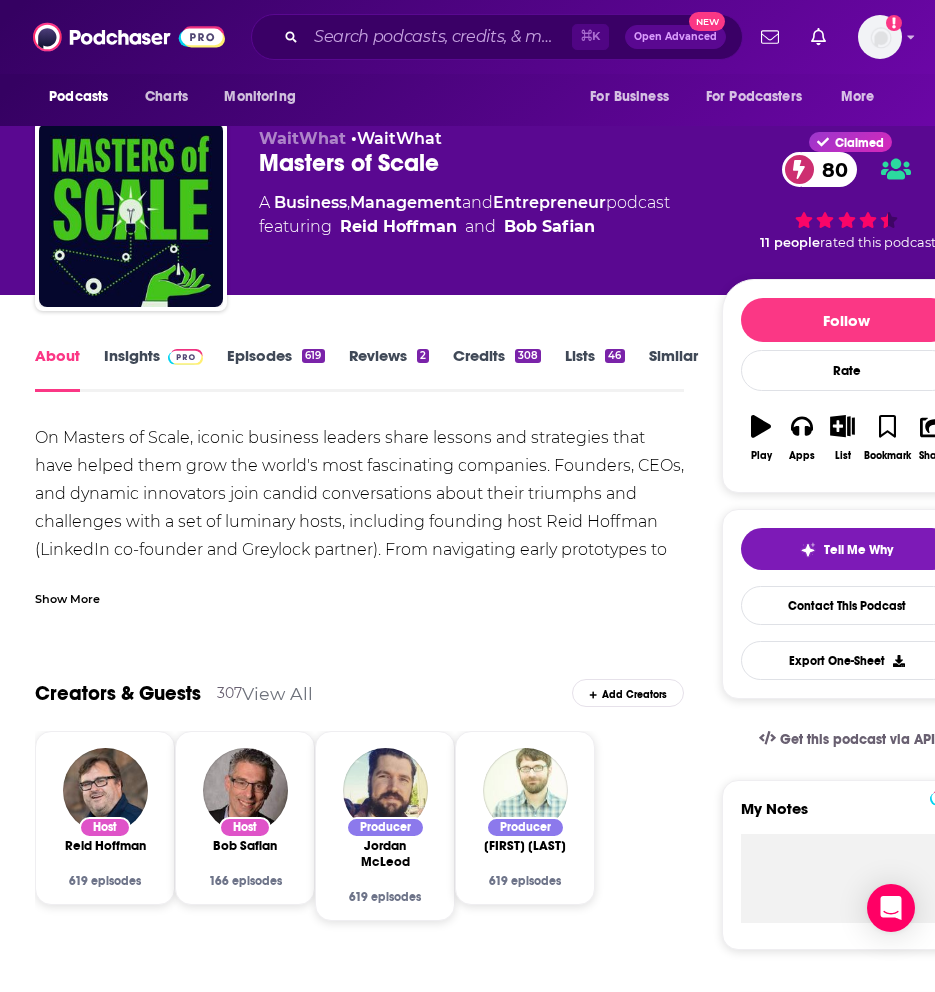 scroll, scrollTop: 0, scrollLeft: 0, axis: both 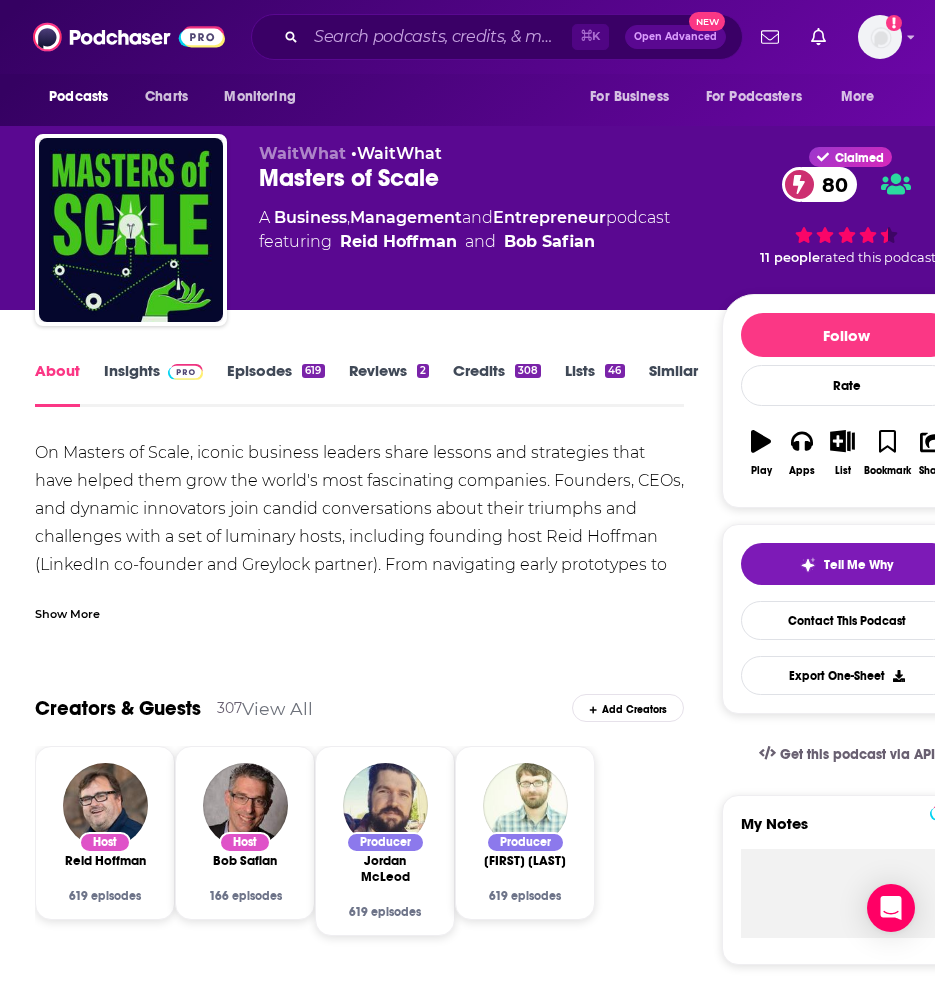 click at bounding box center [181, 370] 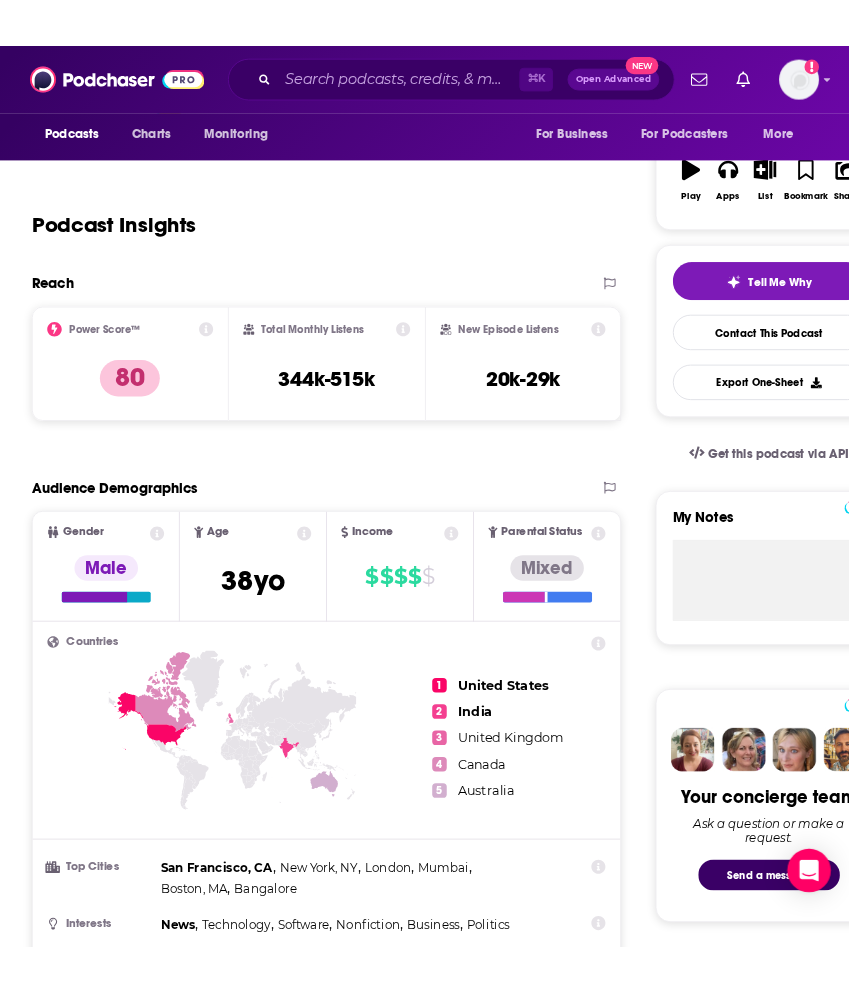scroll, scrollTop: 0, scrollLeft: 0, axis: both 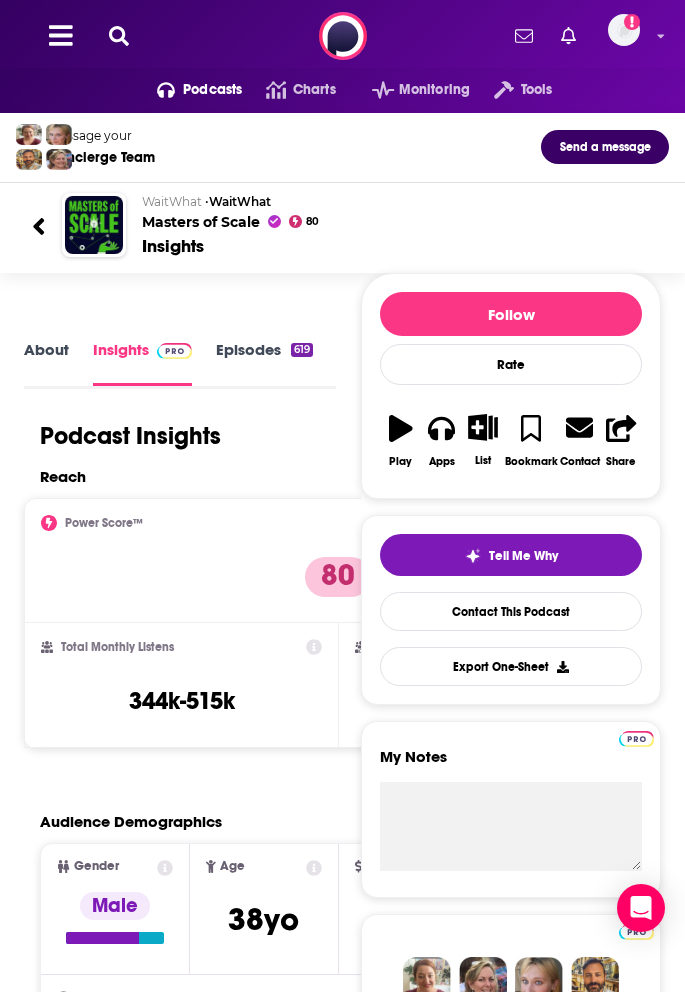 click on "Podcasts Charts Monitoring Tools For Business For Podcasters More Add a profile image" at bounding box center (342, 36) 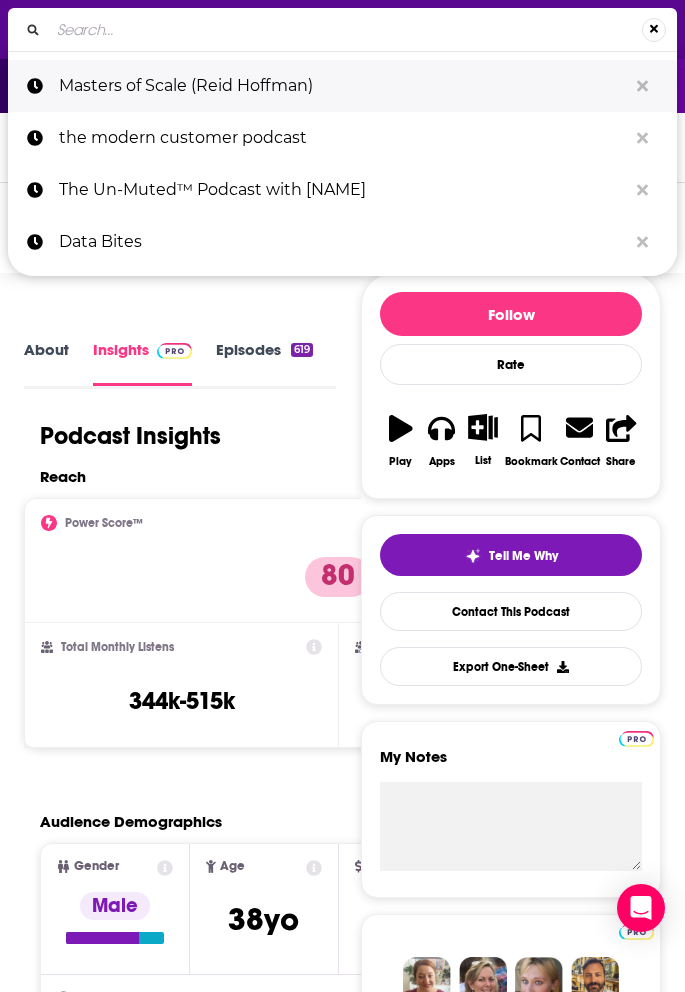 type on "Side Hustle Pro" 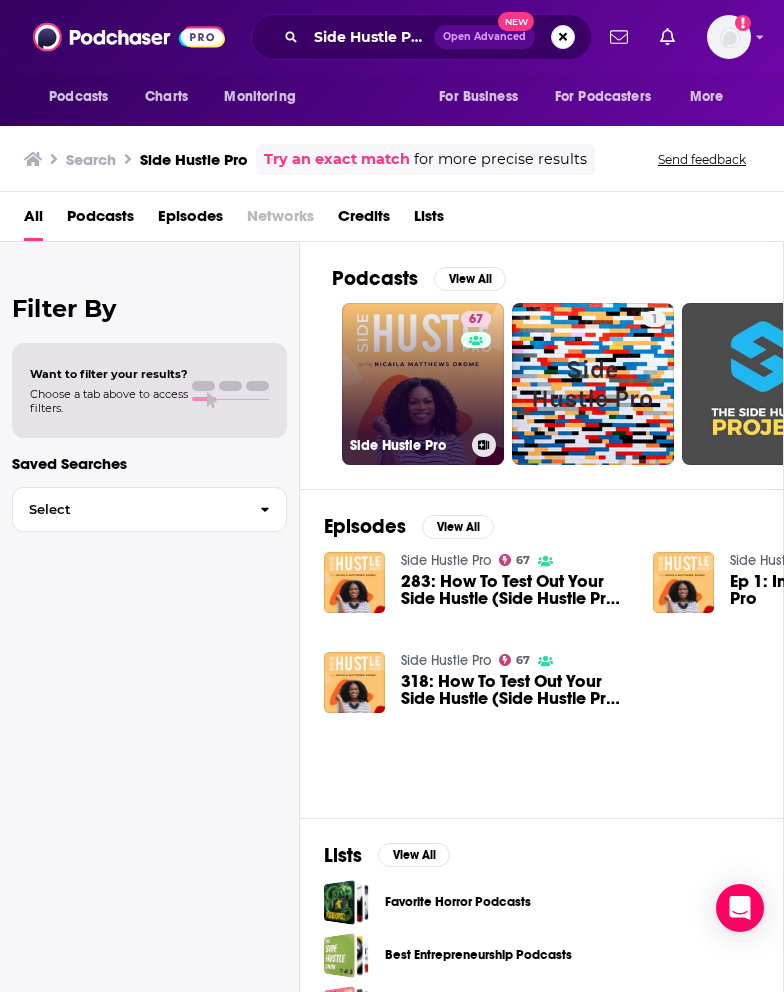click on "67 Side Hustle Pro" at bounding box center (423, 384) 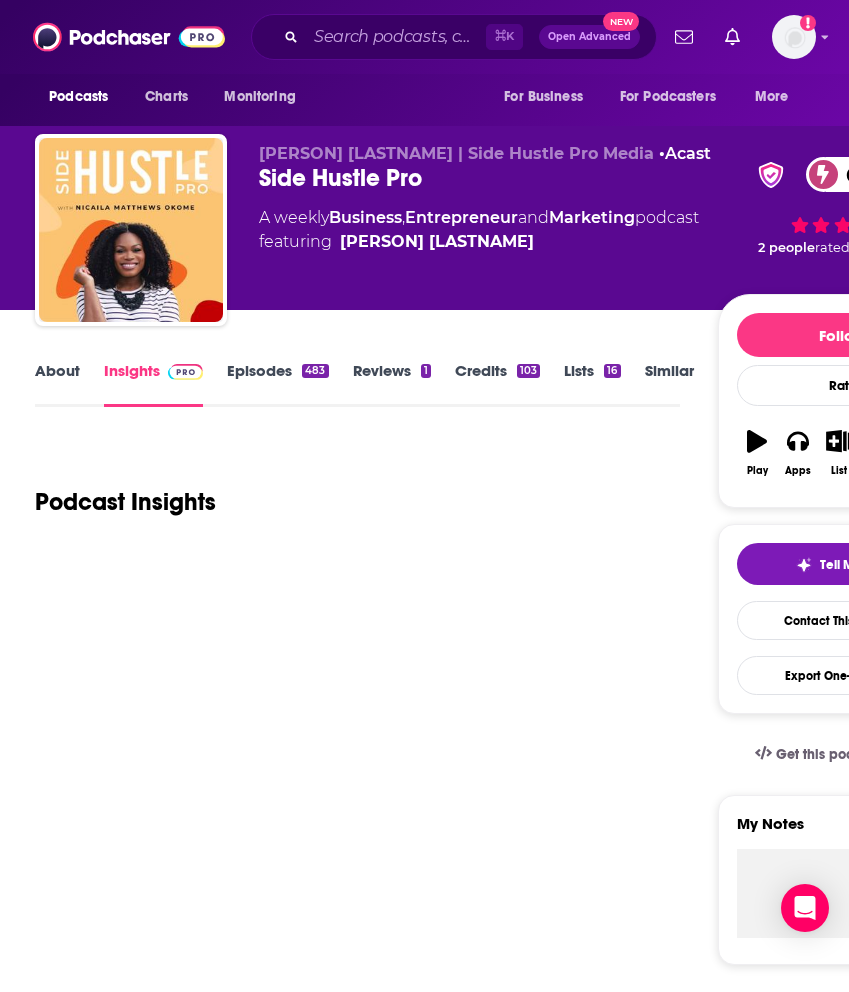 click on "Episodes 483" at bounding box center [277, 384] 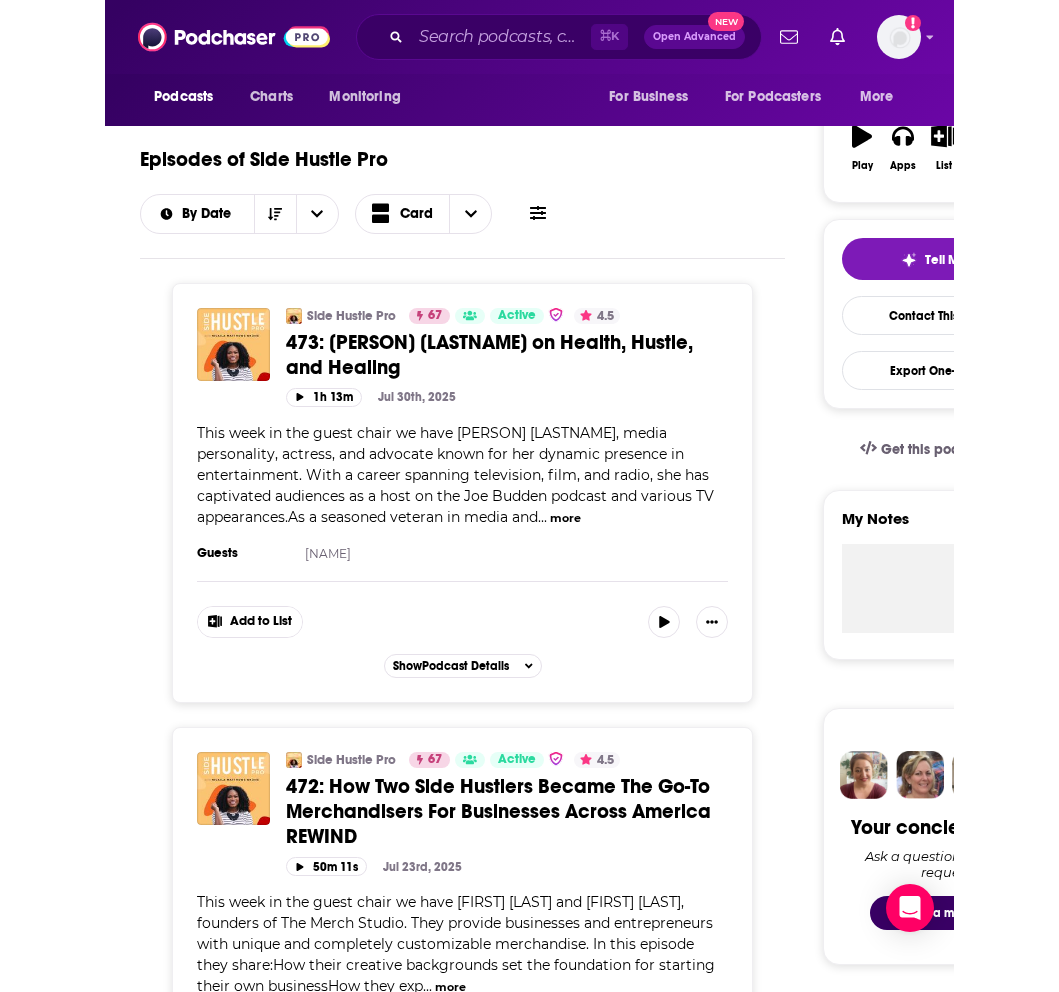 scroll, scrollTop: 900, scrollLeft: 0, axis: vertical 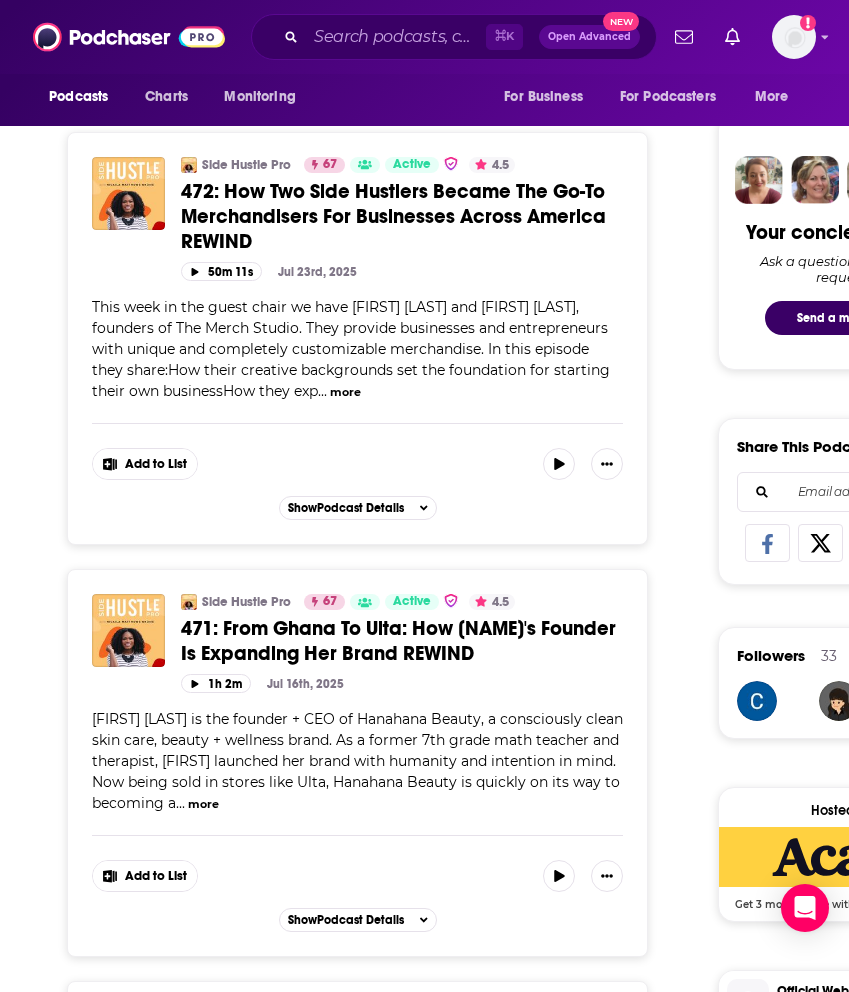 click on "Side Hustle Pro 67 Active 4.5 Categories Business + 2 473: [FIRST] [LAST] on Health, Hustle, and Healing Add to List 1h 13m Jul 30th, 2025 This week in the guest chair we have [FIRST] [LAST], media personality, actress, and advocate known for her dynamic presence in entertainment. With a career spanning television, film, and radio, she has captivated audiences as a host on the Joe Budden podcast and various TV appearances.As a seasoned veteran in media and ... more Categories Business + 2 Guests [FIRST] [LAST] Add to List Show Podcast Details Side Hustle Pro 67 Active 4.5 Categories Business + 2 472: How Two Side Hustlers Became The Go-To Merchandisers For Businesses Across America REWIND Add to List 50m 11s Jul 23rd, 2025 ... more Categories Business + 2 Add to List Show Podcast Details Side Hustle Pro 67 Active 4.5 Categories Business + 2 471: From Ghana To Ulta: How Hanahana Beauty’s Founder Is Expanding Her Brand REWIND Add to List 1h 2m Jul 16th, 2025 ... more Categories Business + 2 Add to List Show +" at bounding box center (357, 4990) 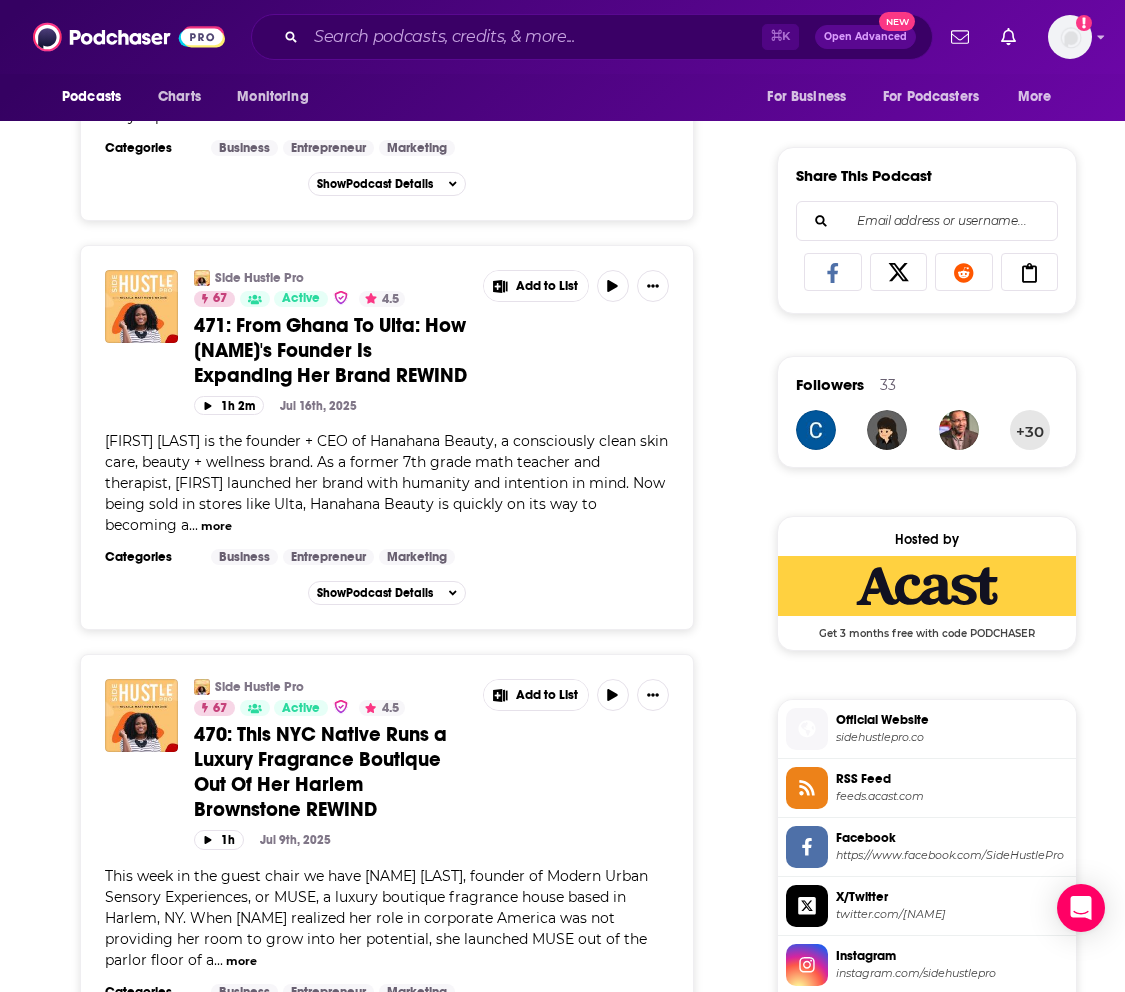 scroll, scrollTop: 1343, scrollLeft: 0, axis: vertical 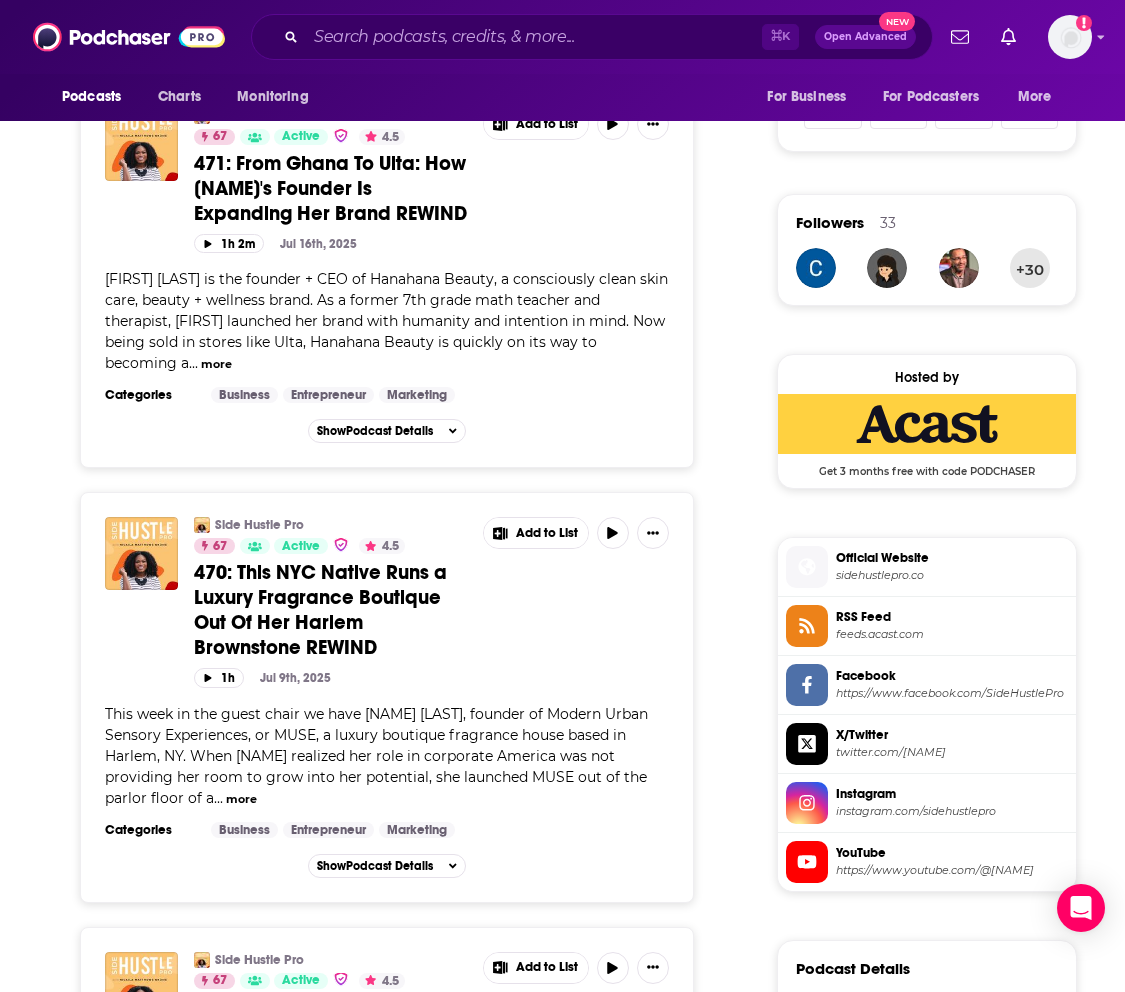 click on "RSS Feed feeds.acast.com" at bounding box center [948, 625] 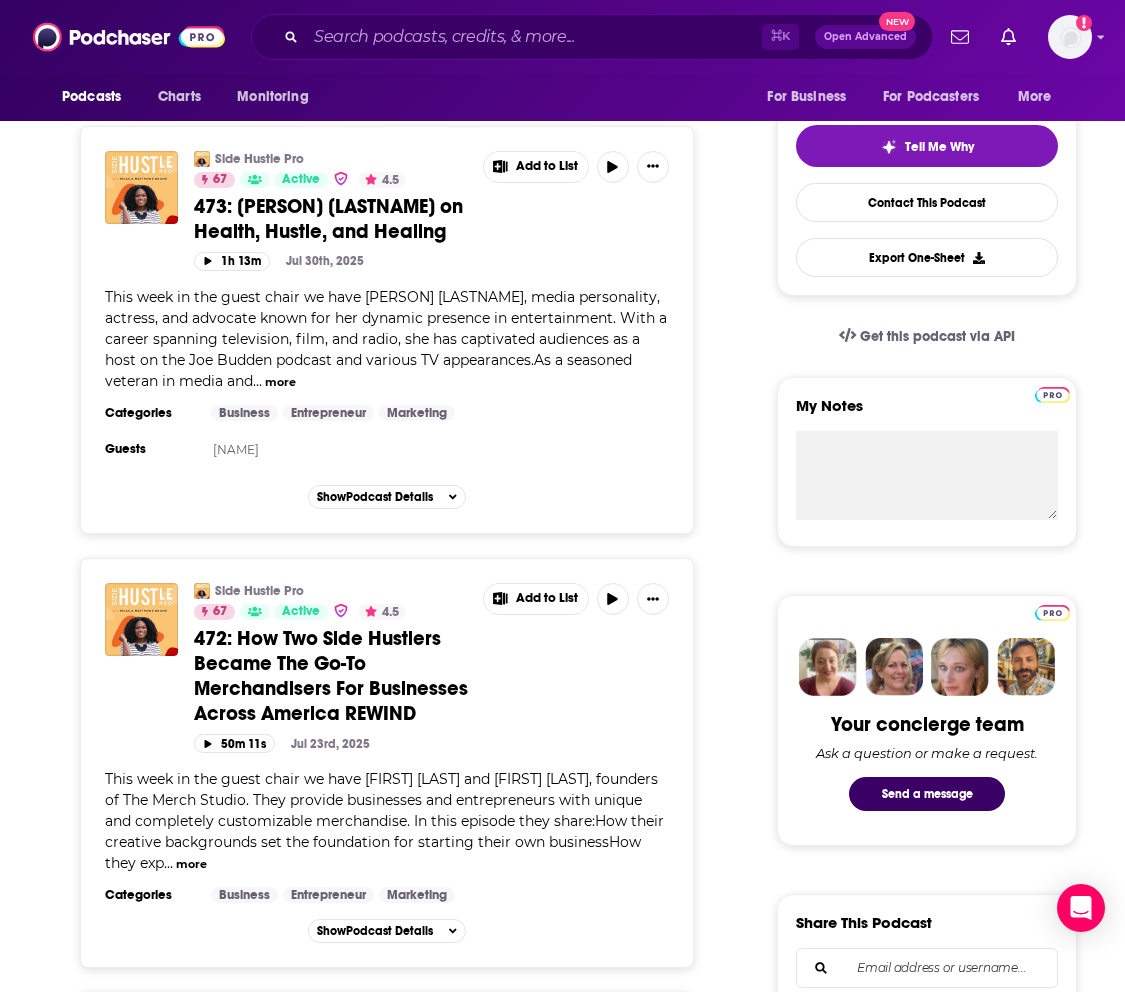 scroll, scrollTop: 0, scrollLeft: 0, axis: both 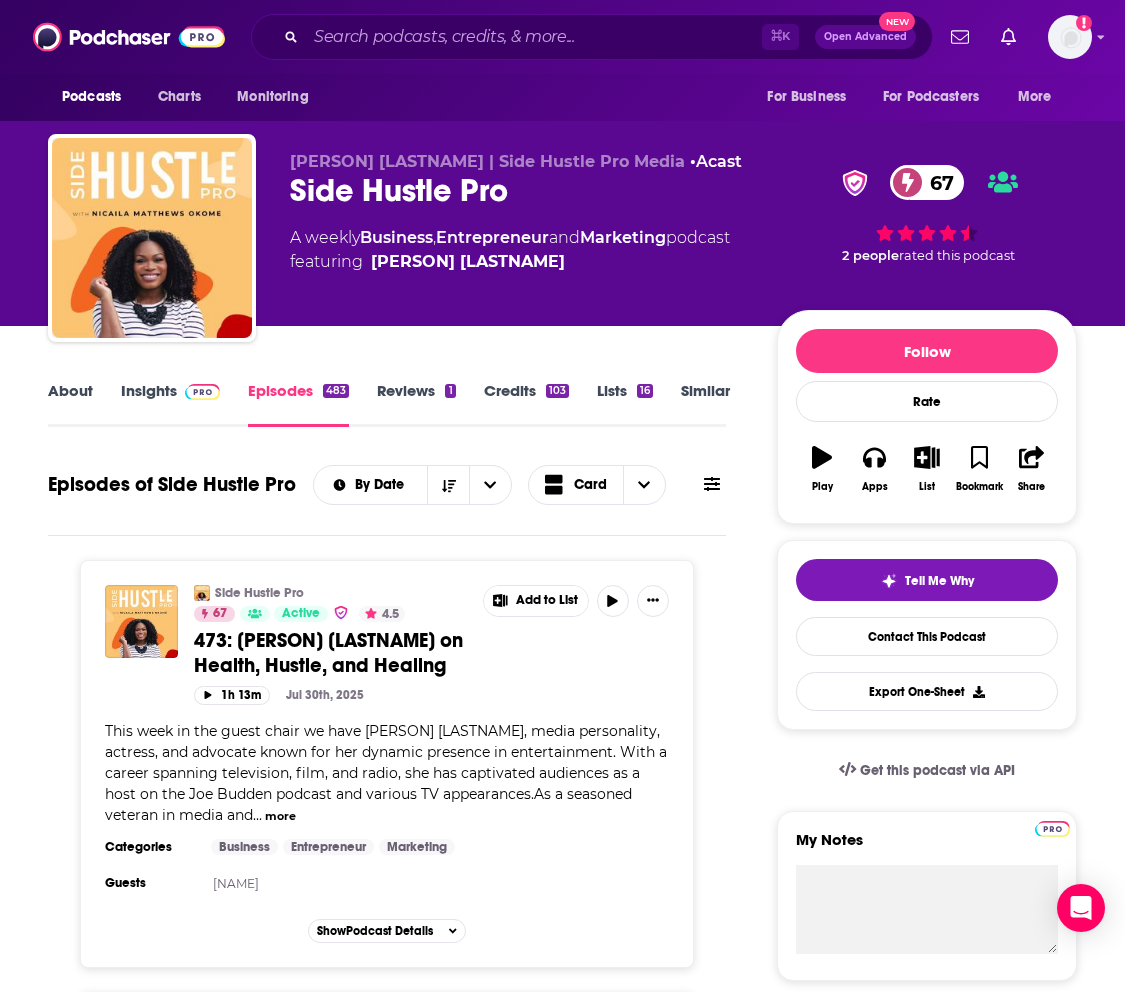 click on "Insights" at bounding box center [170, 404] 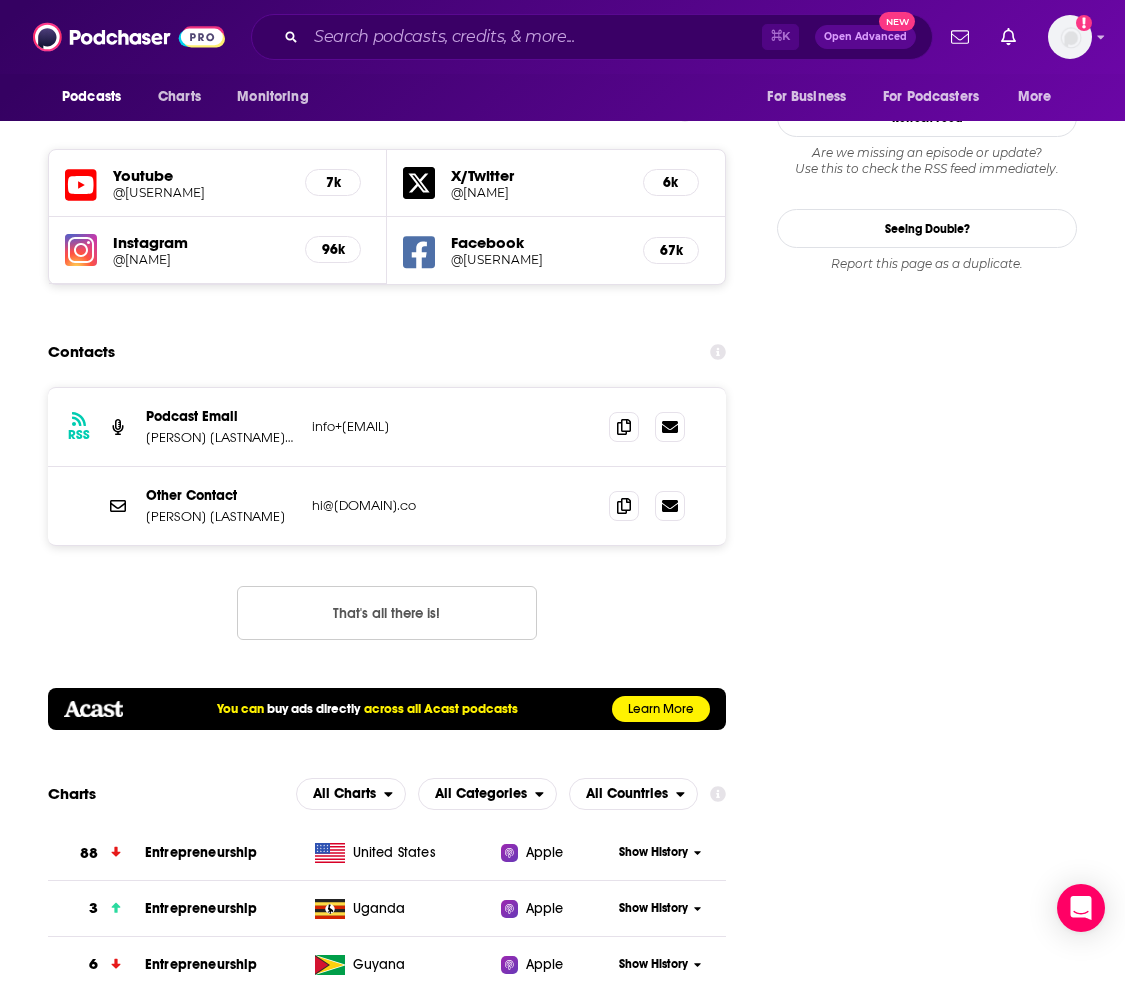 scroll, scrollTop: 2297, scrollLeft: 0, axis: vertical 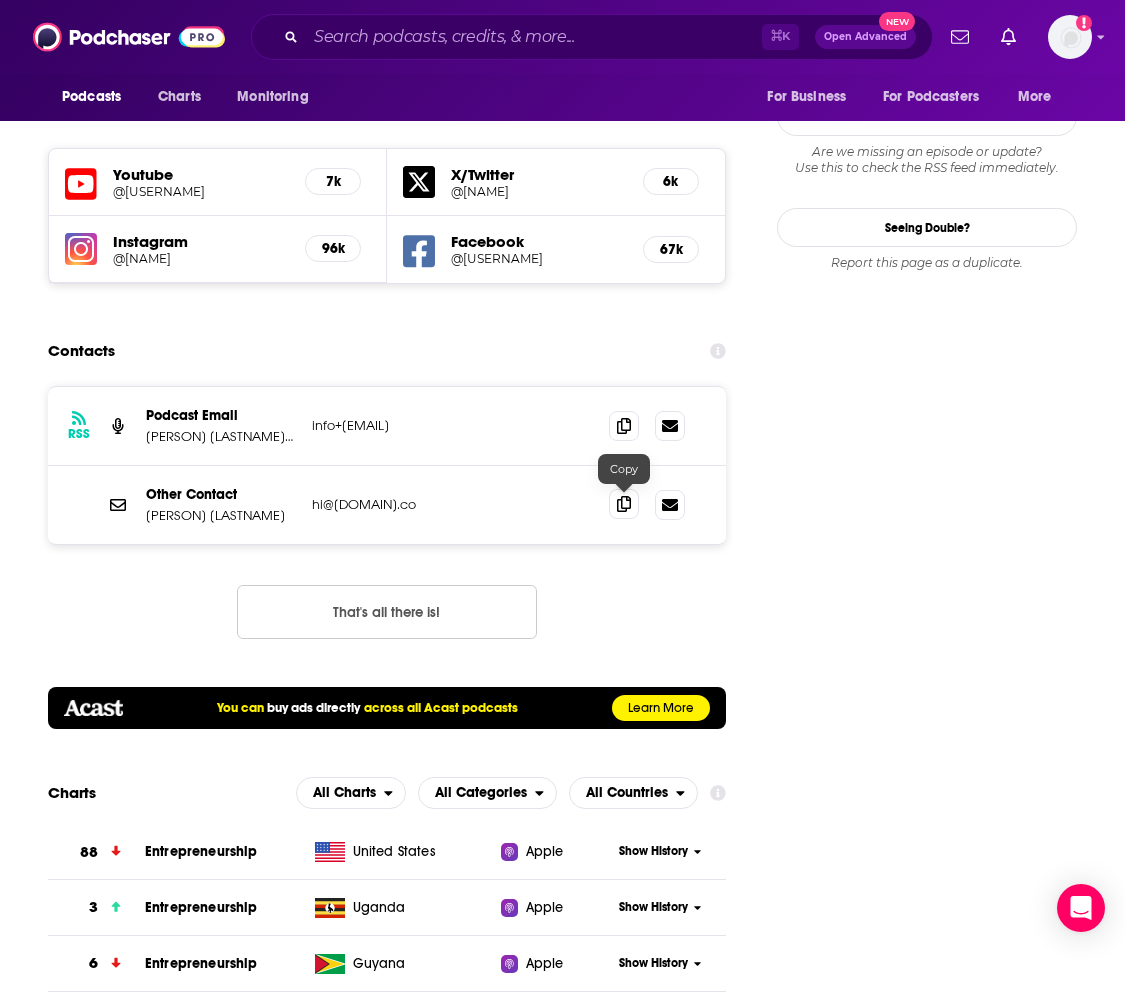 click 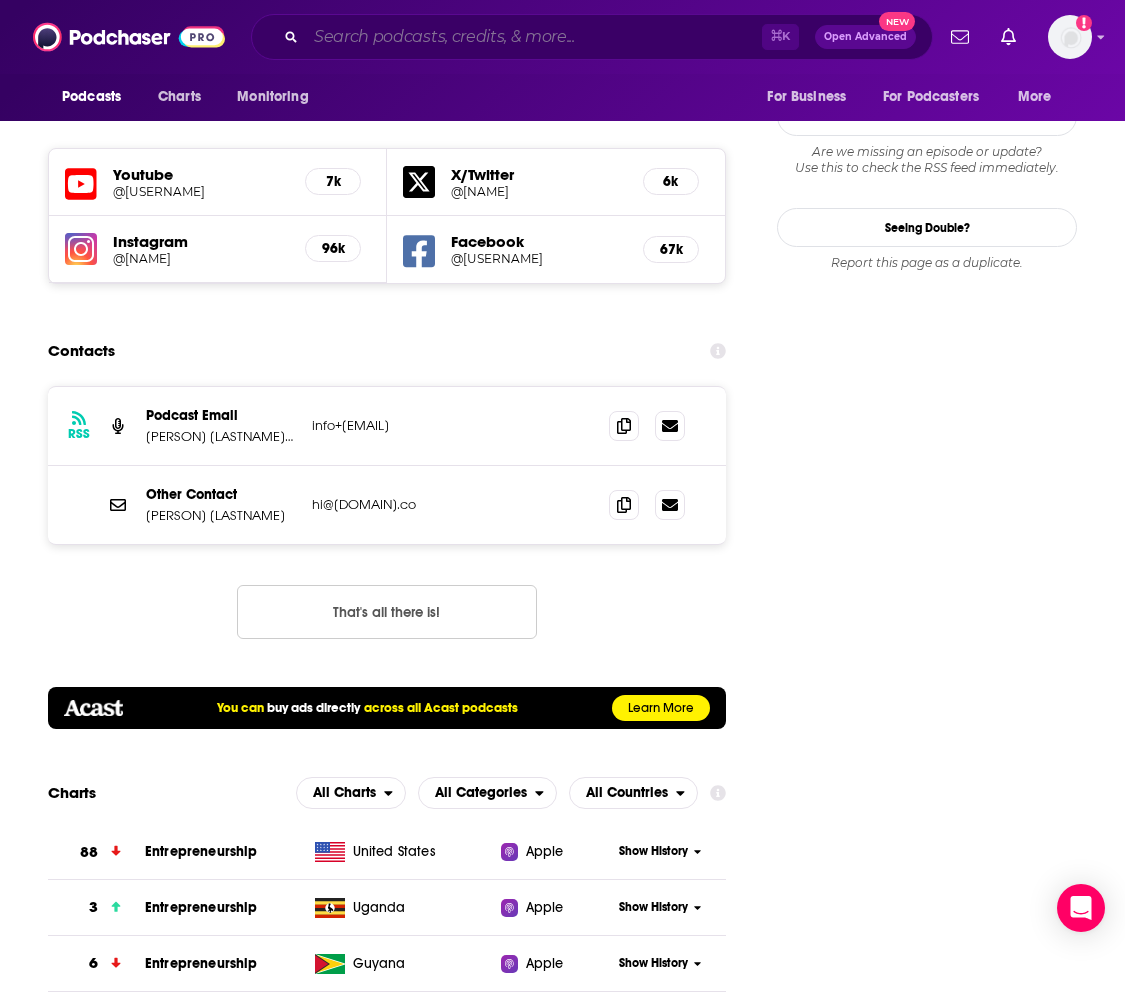 click at bounding box center (534, 37) 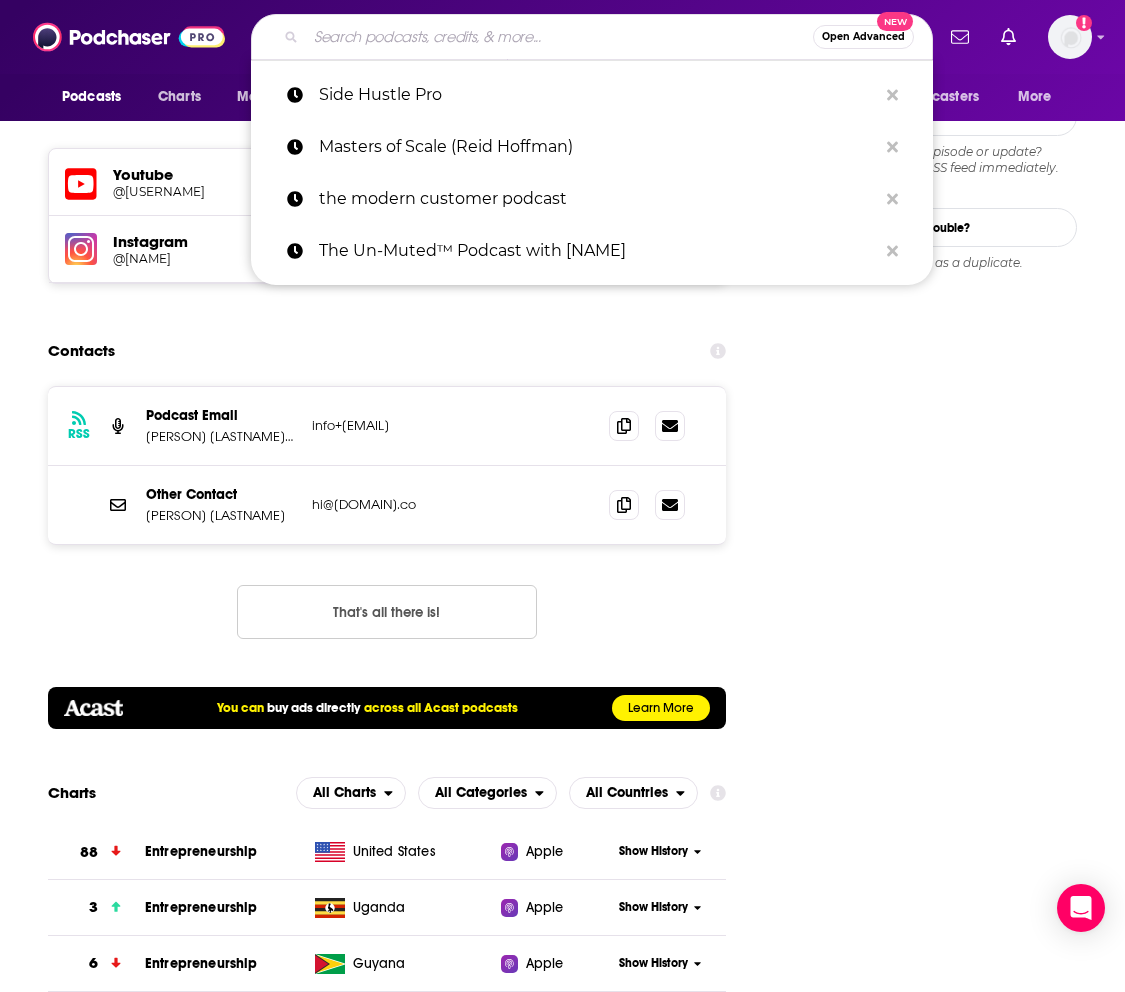 paste on "The Solopreneur Hour" 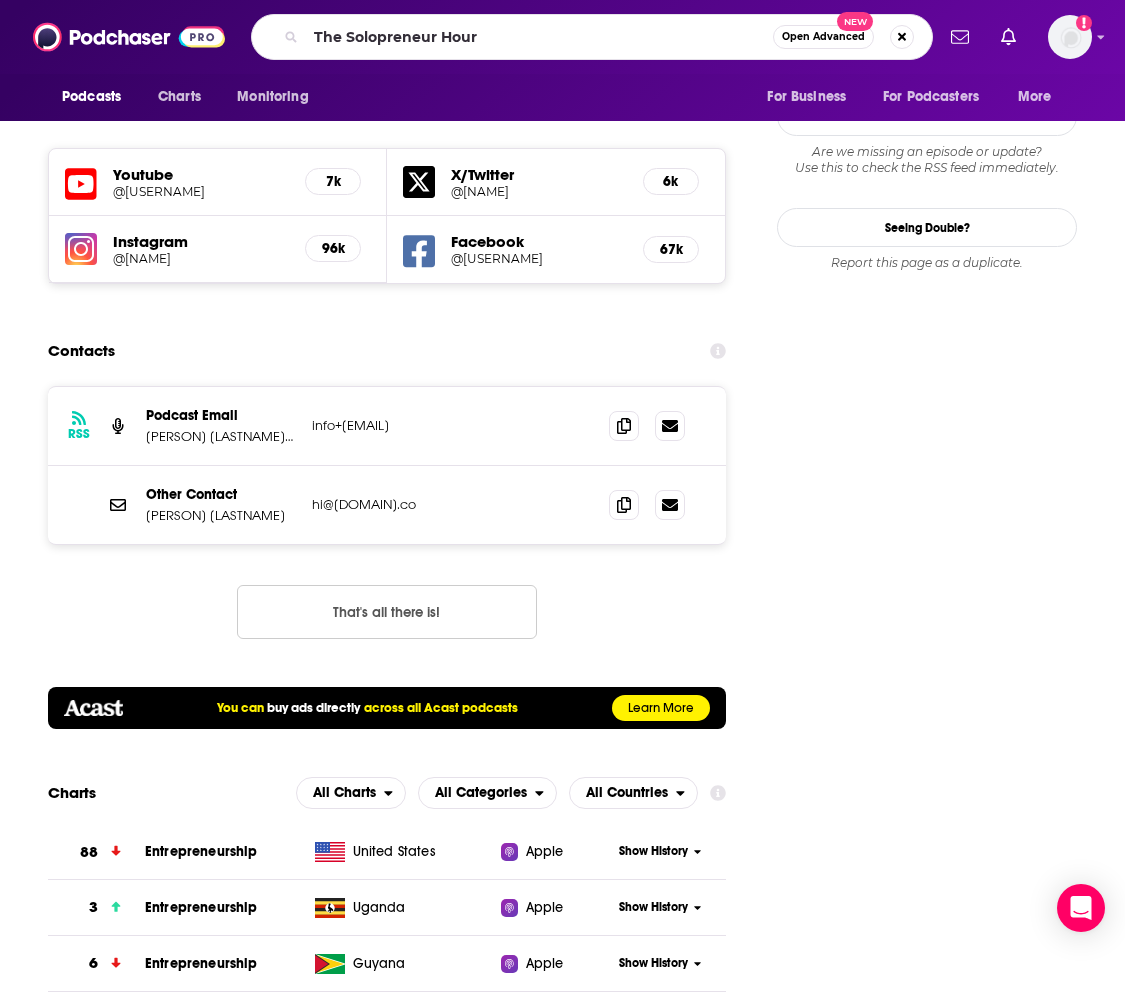 scroll, scrollTop: 0, scrollLeft: 0, axis: both 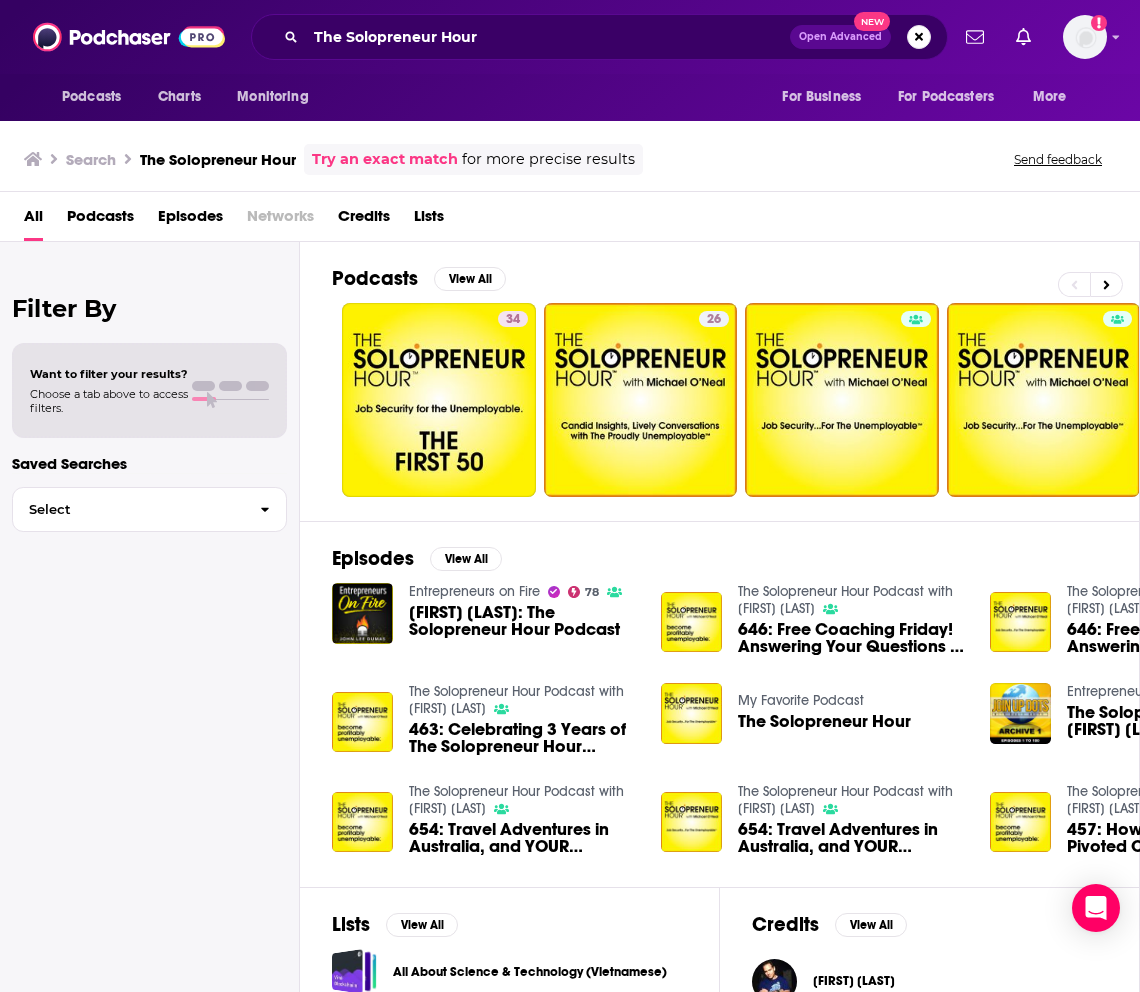 click on "[FIRST] [LAST]: The Solopreneur Hour Podcast" at bounding box center [523, 621] 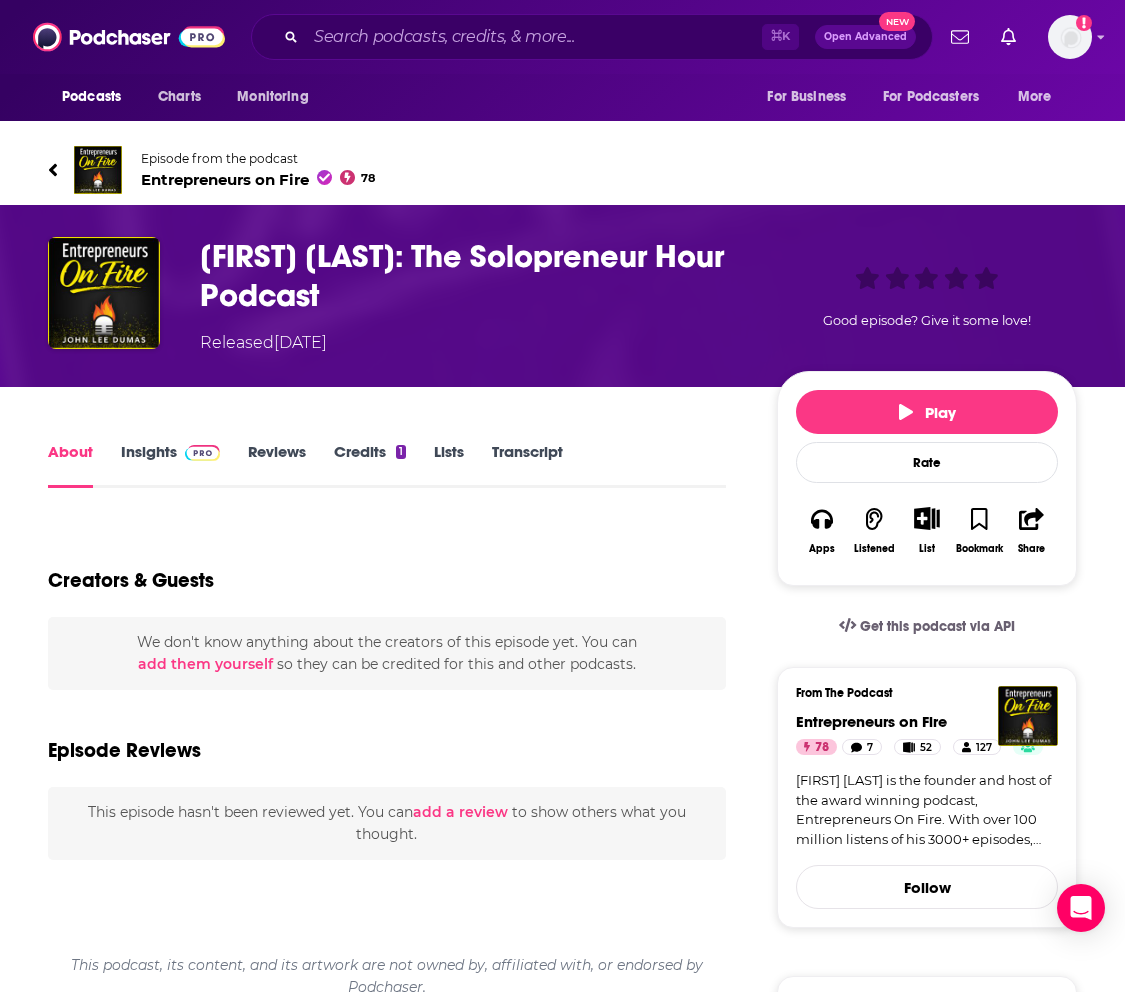click on "Insights" at bounding box center [170, 465] 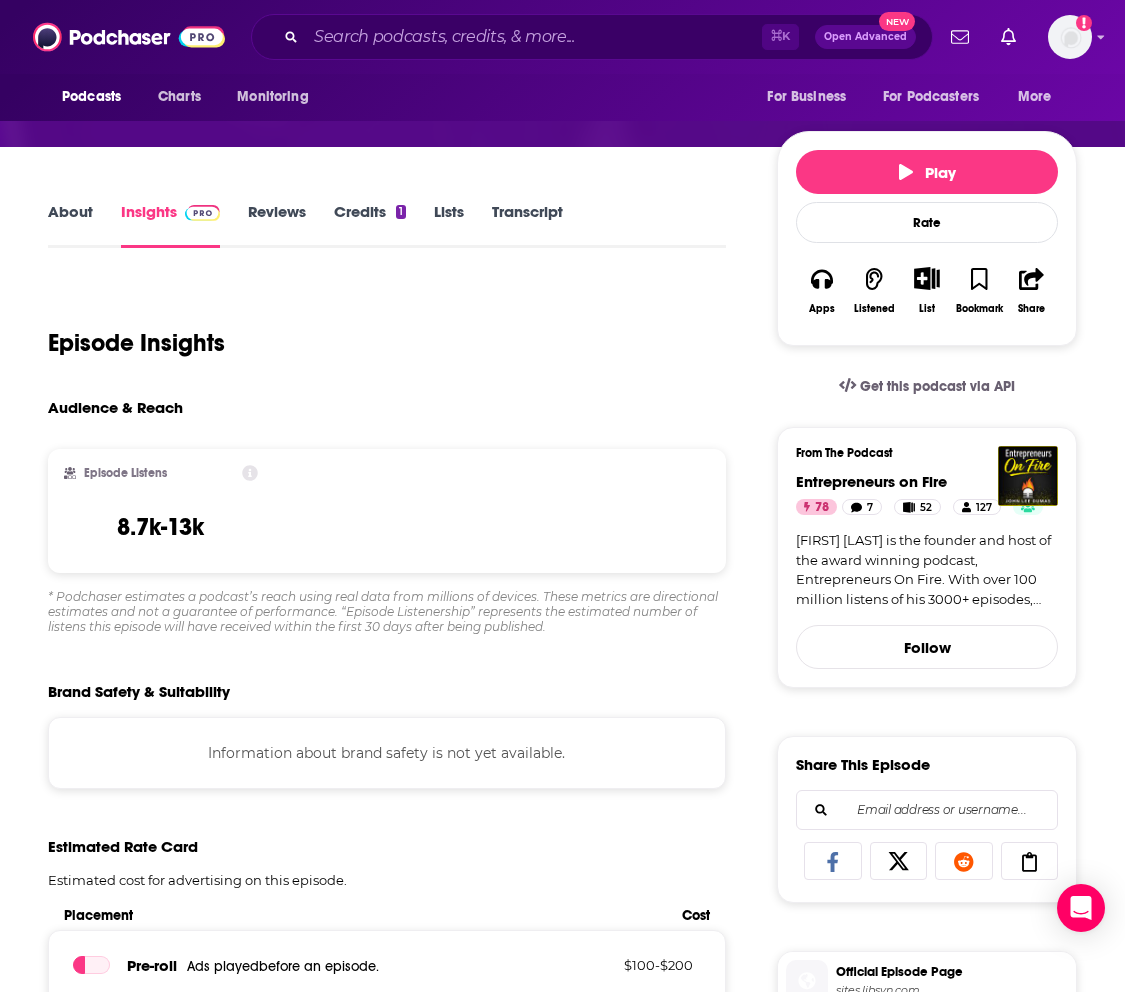 scroll, scrollTop: 252, scrollLeft: 0, axis: vertical 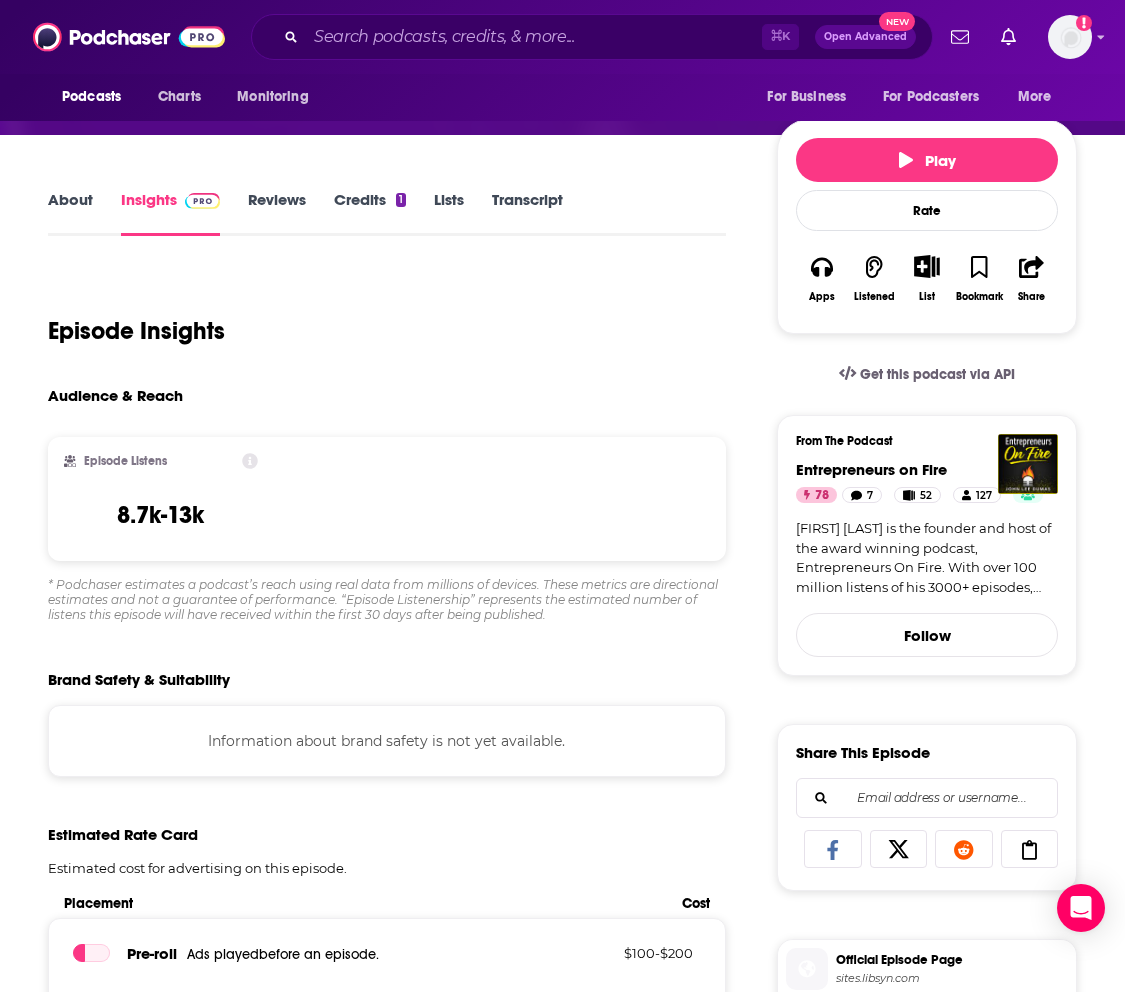 click on "About" at bounding box center (70, 213) 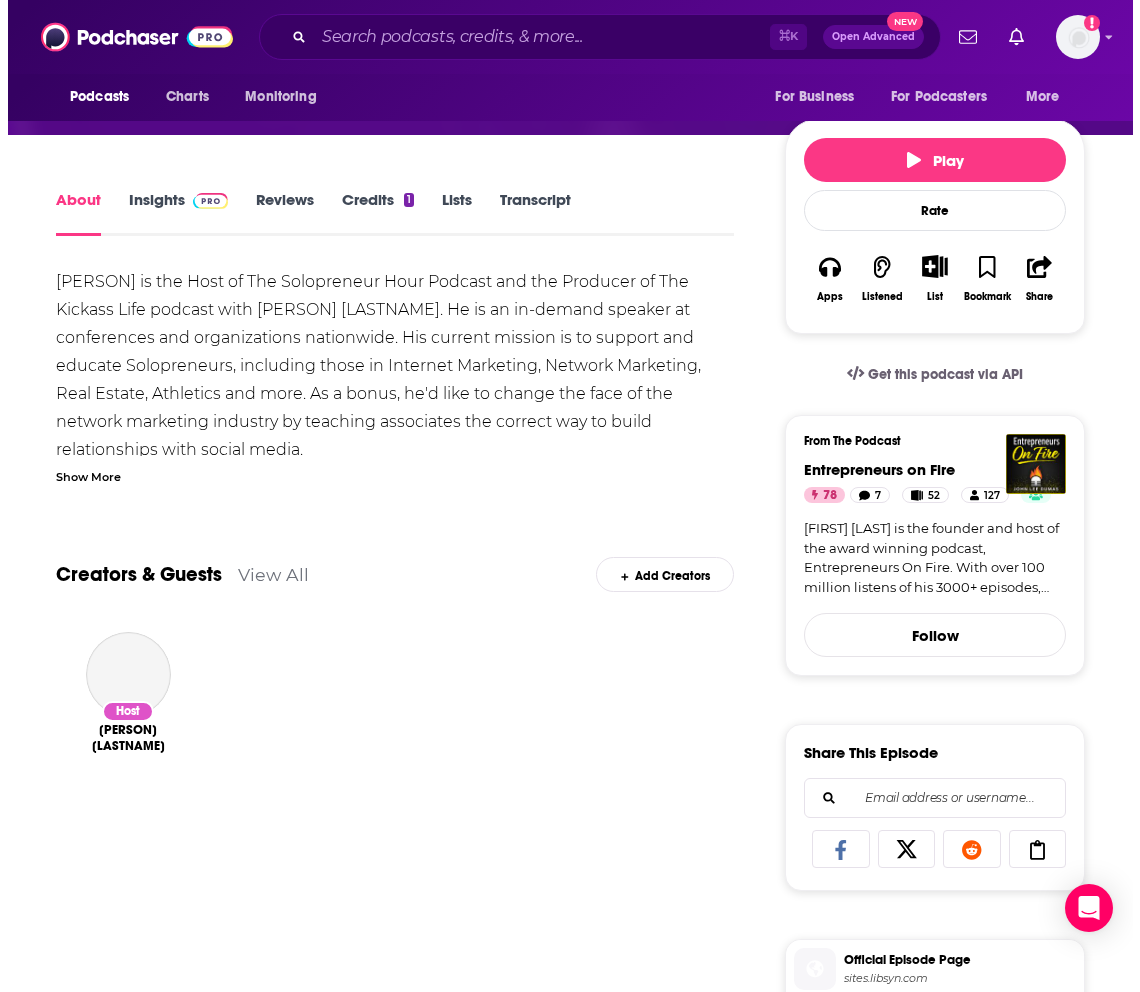 scroll, scrollTop: 0, scrollLeft: 0, axis: both 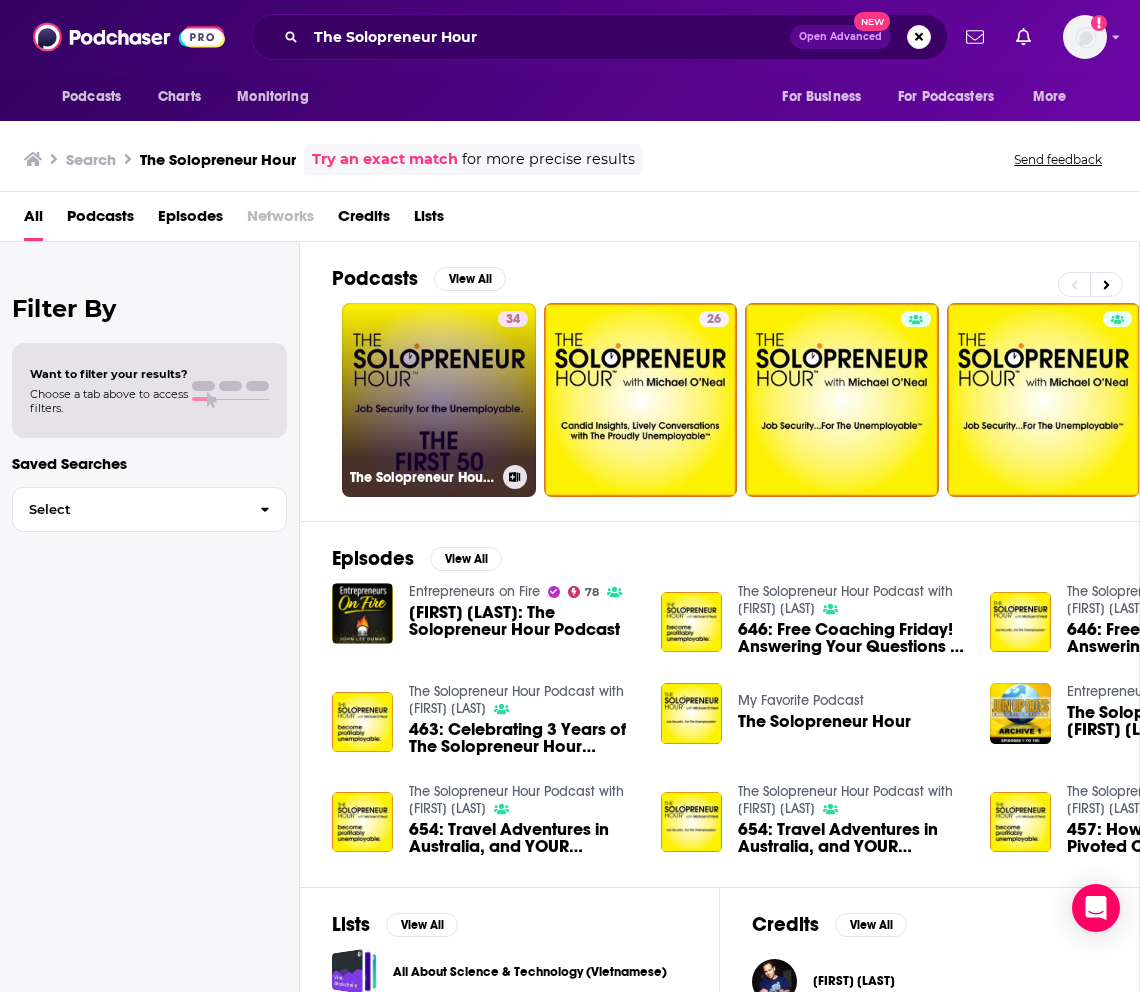 click on "34 The Solopreneur Hour Podcast - First 50 Episodes" at bounding box center (439, 400) 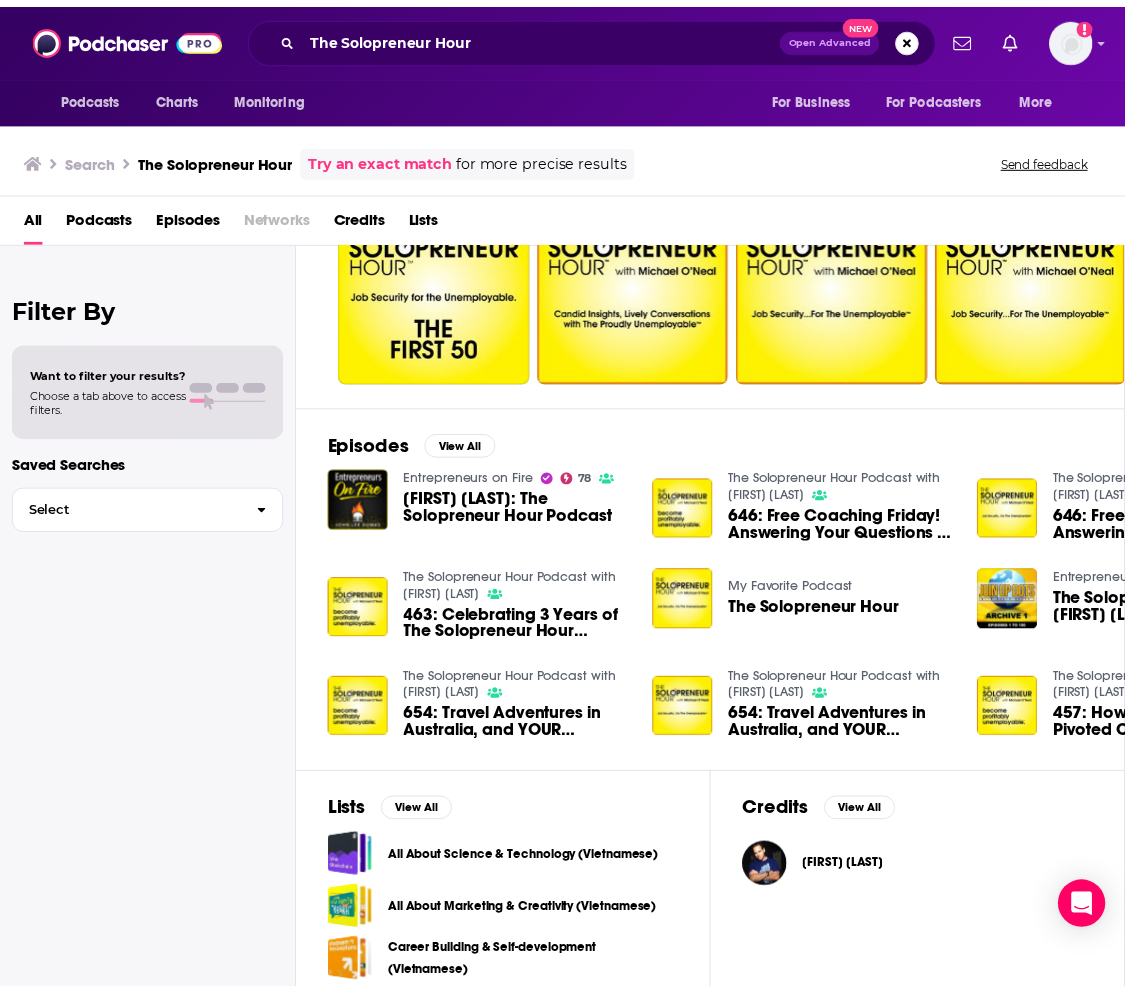 scroll, scrollTop: 126, scrollLeft: 0, axis: vertical 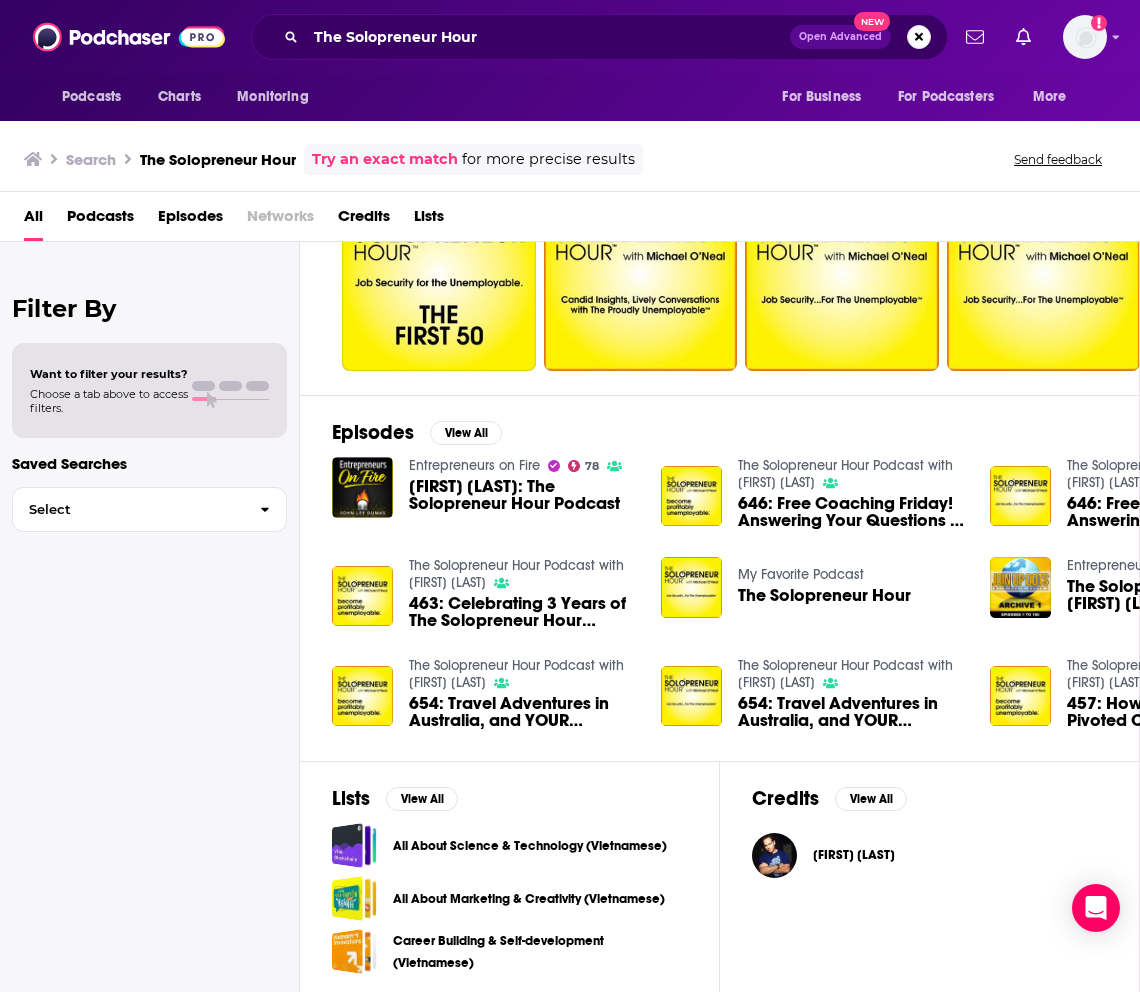 click on "The Solopreneur Hour" at bounding box center [824, 595] 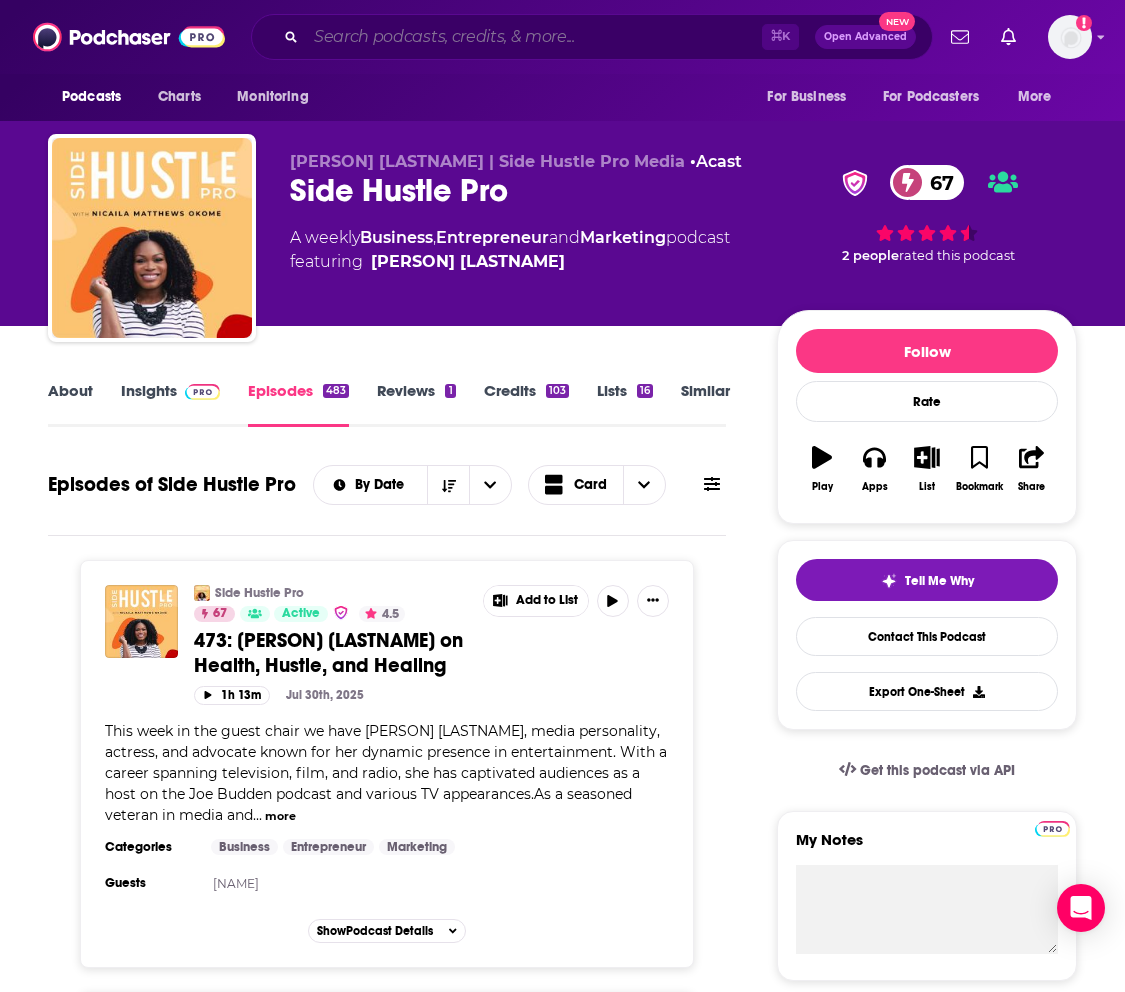 click at bounding box center (534, 37) 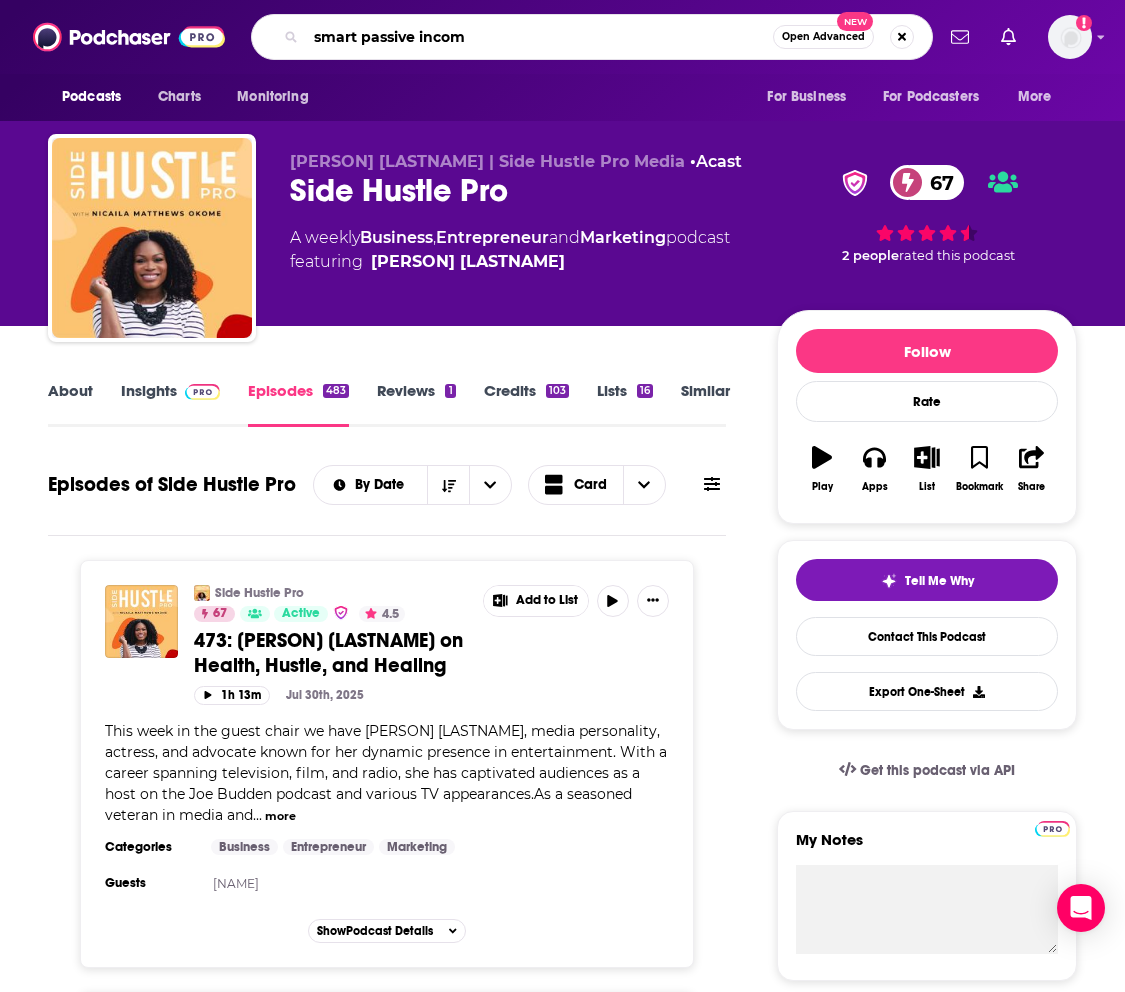 type on "smart passive income" 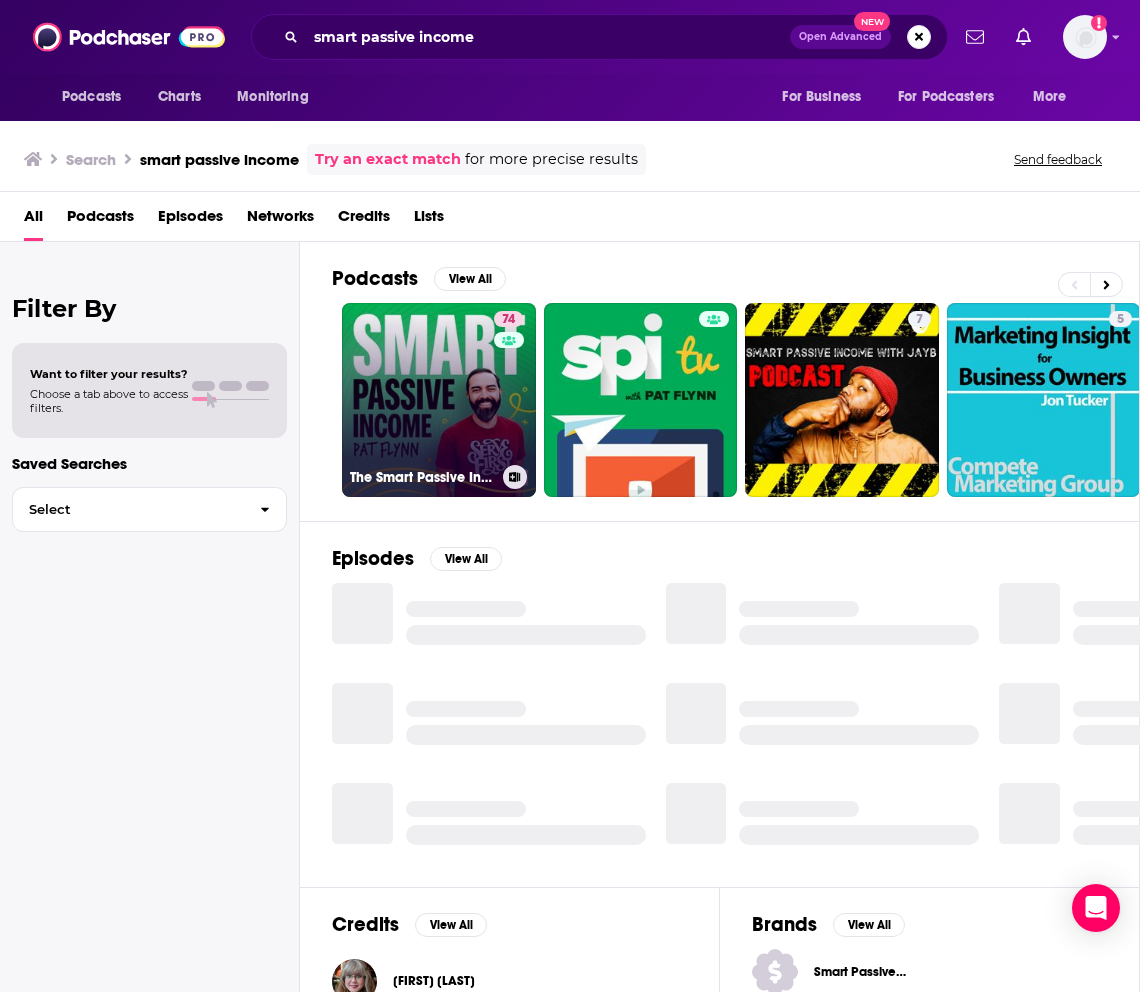 click on "74 The Smart Passive Income Online Business and Blogging Podcast" at bounding box center (439, 400) 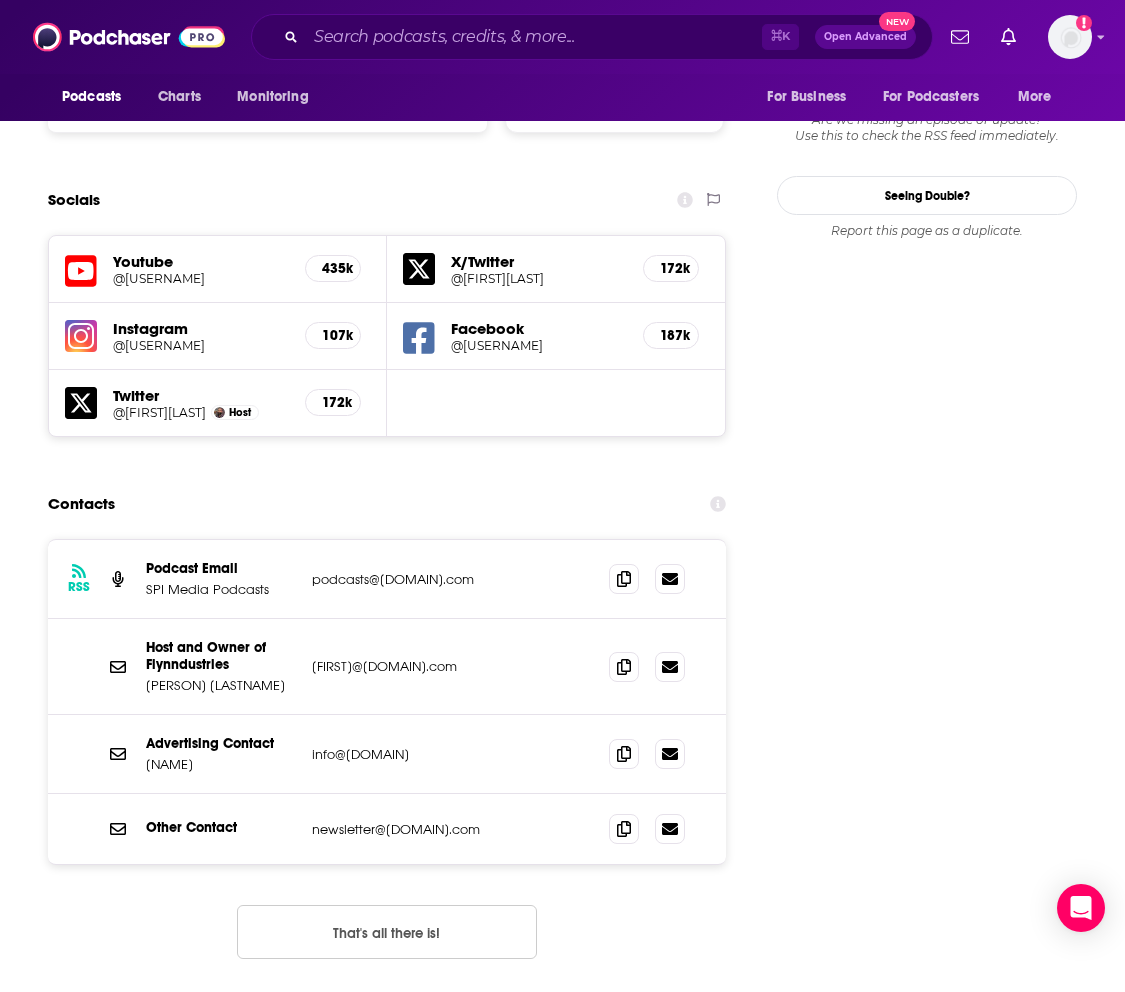 scroll, scrollTop: 2153, scrollLeft: 0, axis: vertical 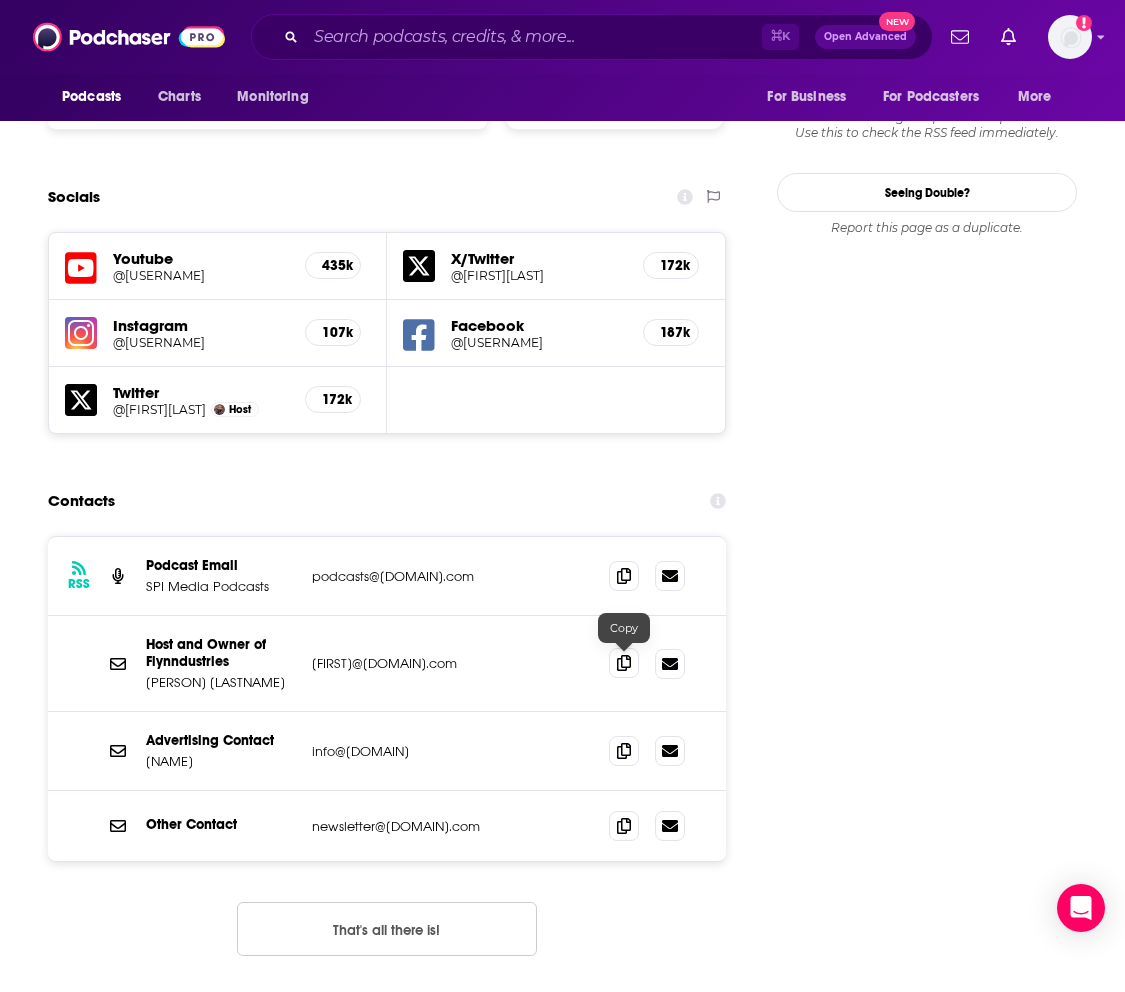 click at bounding box center (624, 663) 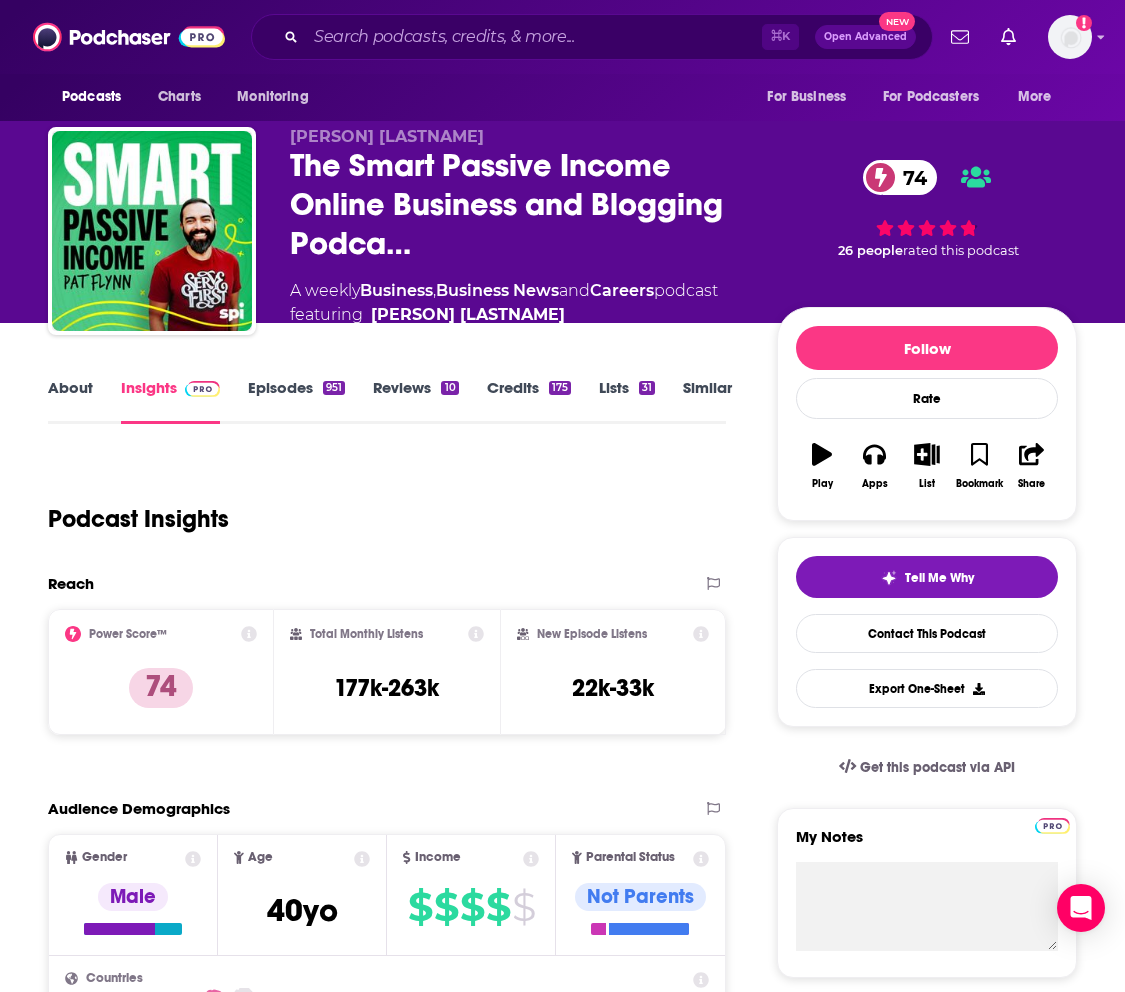 scroll, scrollTop: 8, scrollLeft: 0, axis: vertical 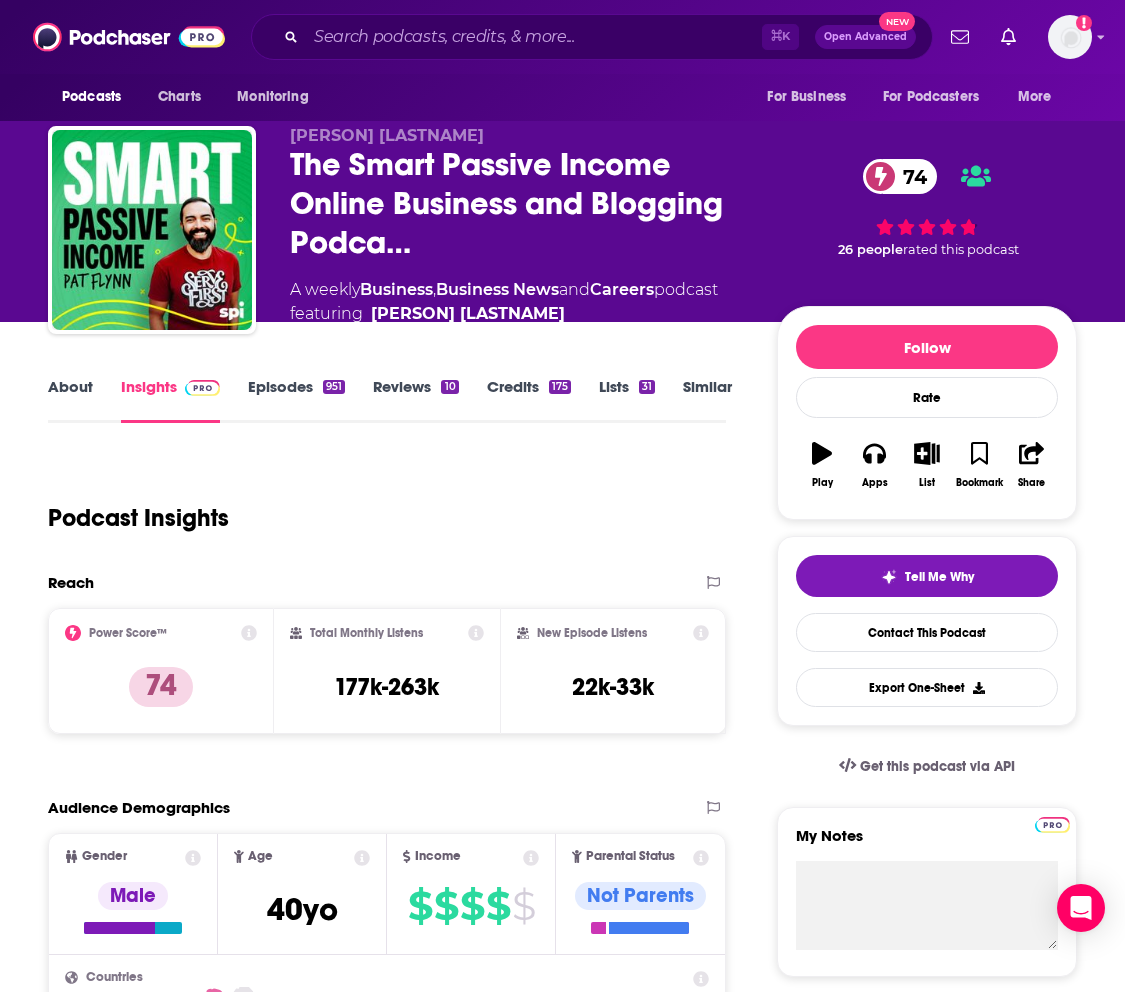 click on "Episodes 951" at bounding box center (296, 400) 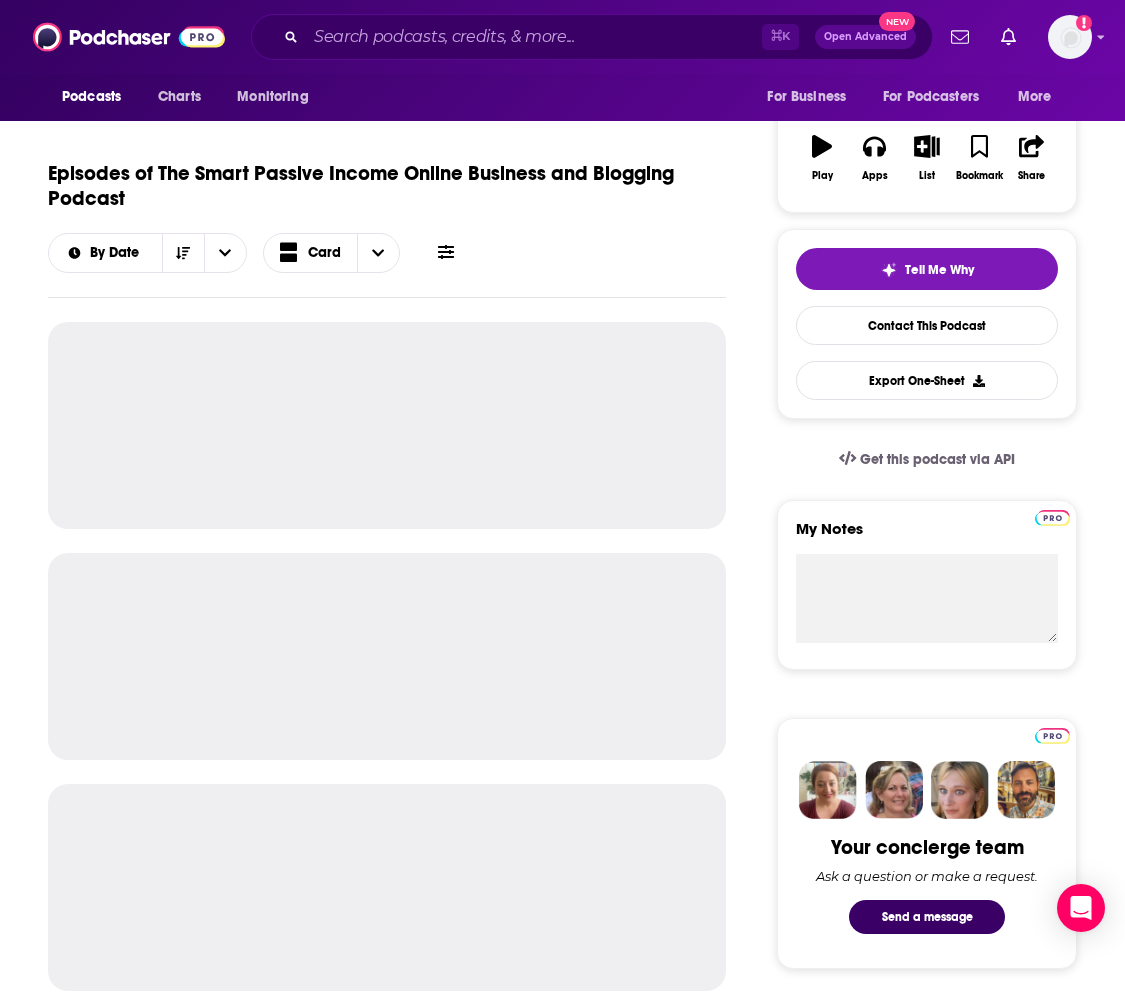 scroll, scrollTop: 324, scrollLeft: 0, axis: vertical 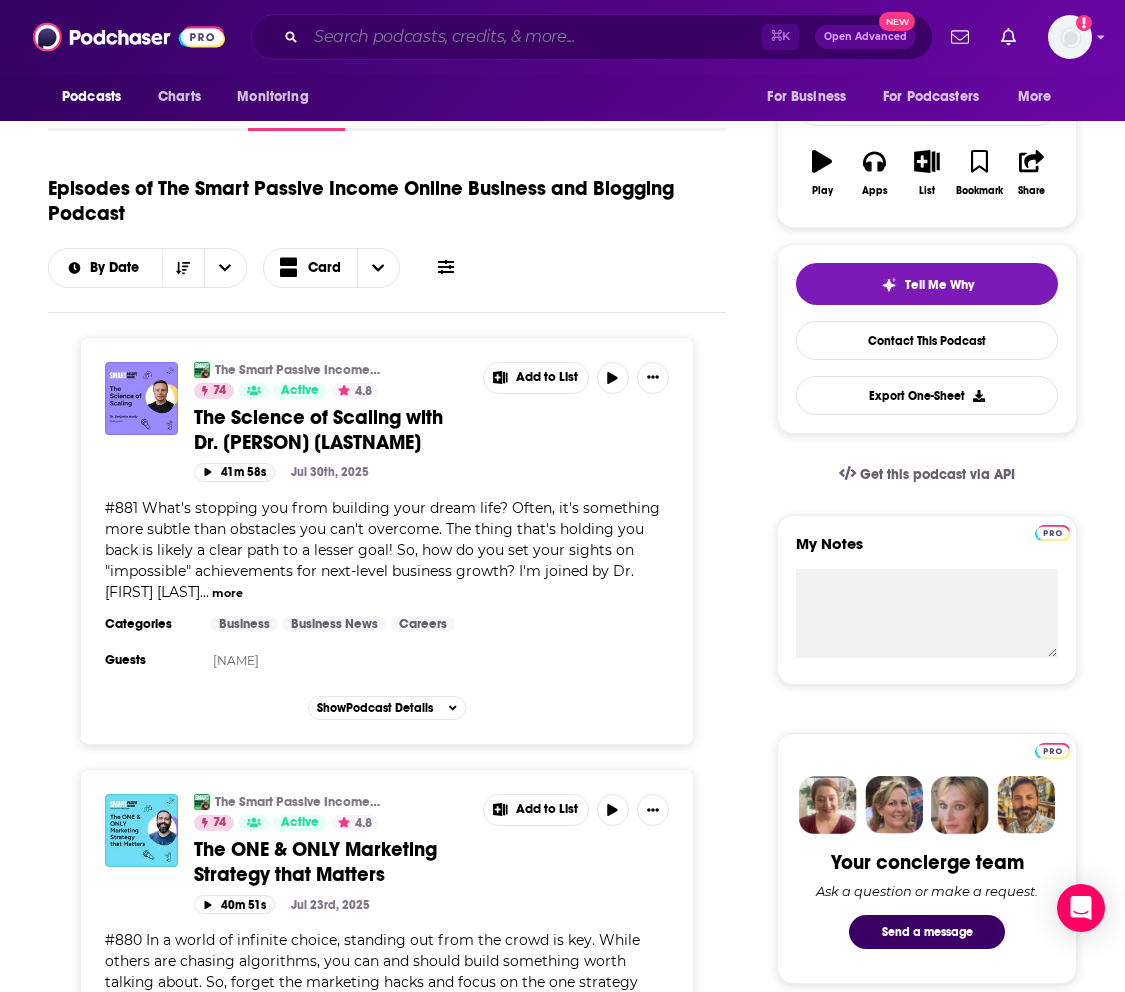 click at bounding box center (534, 37) 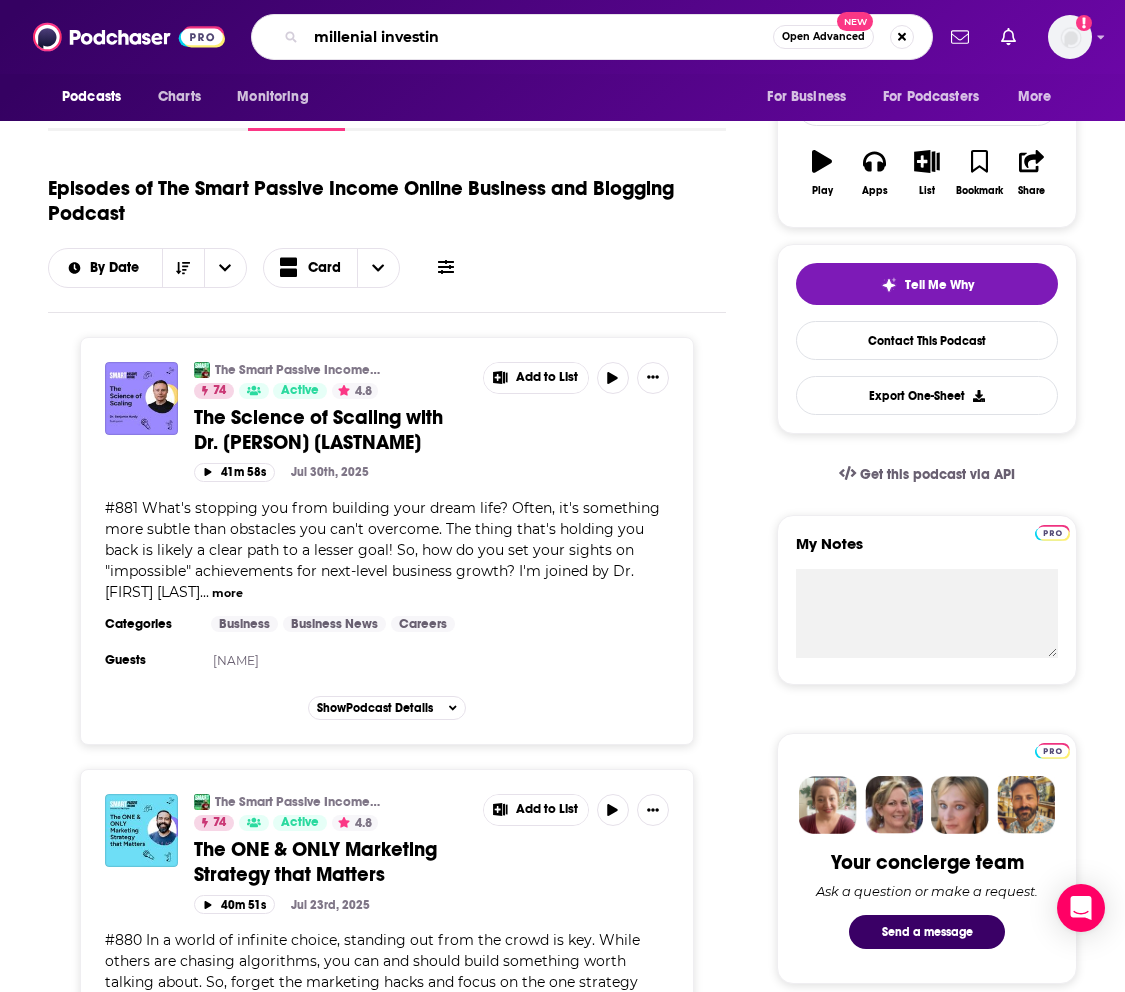 type on "millenial investing" 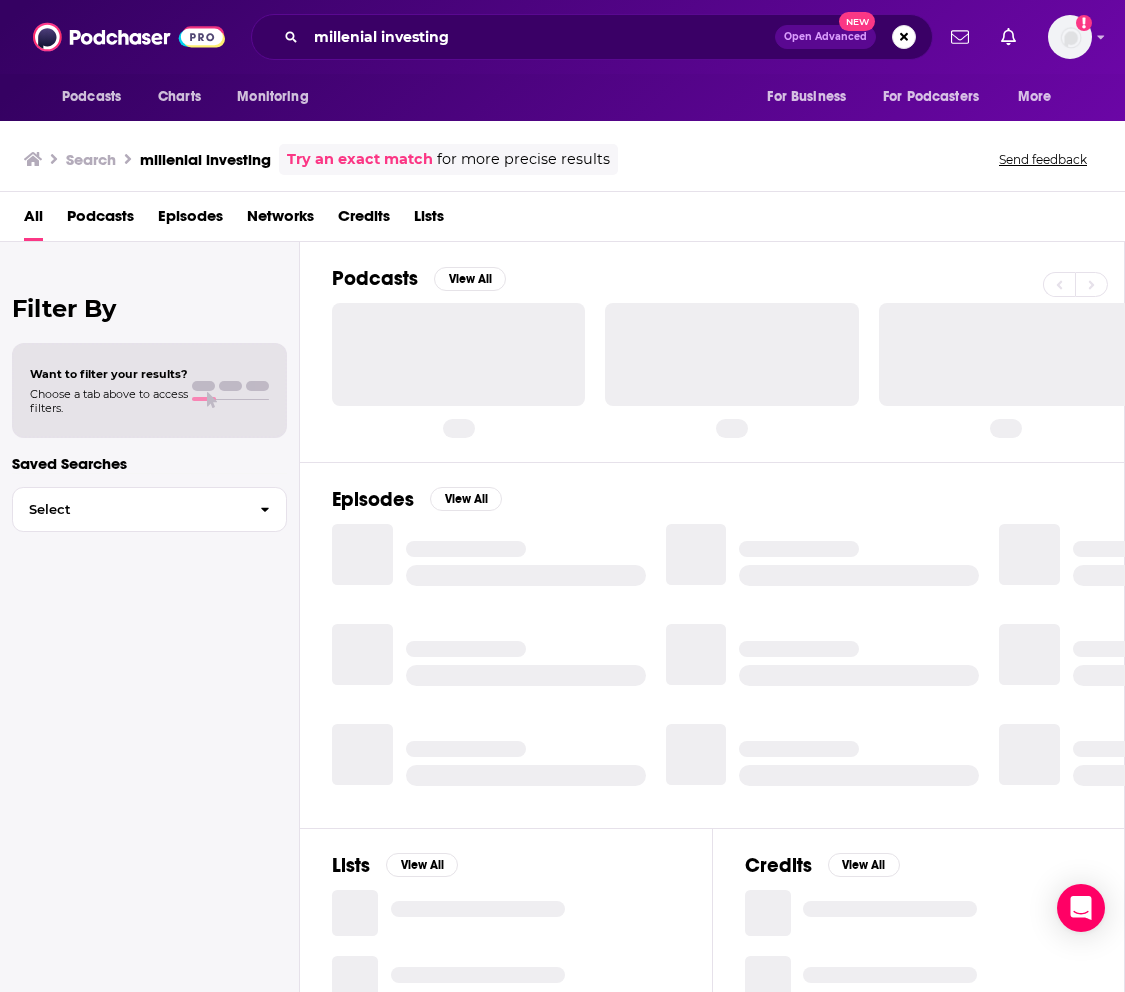 scroll, scrollTop: 0, scrollLeft: 0, axis: both 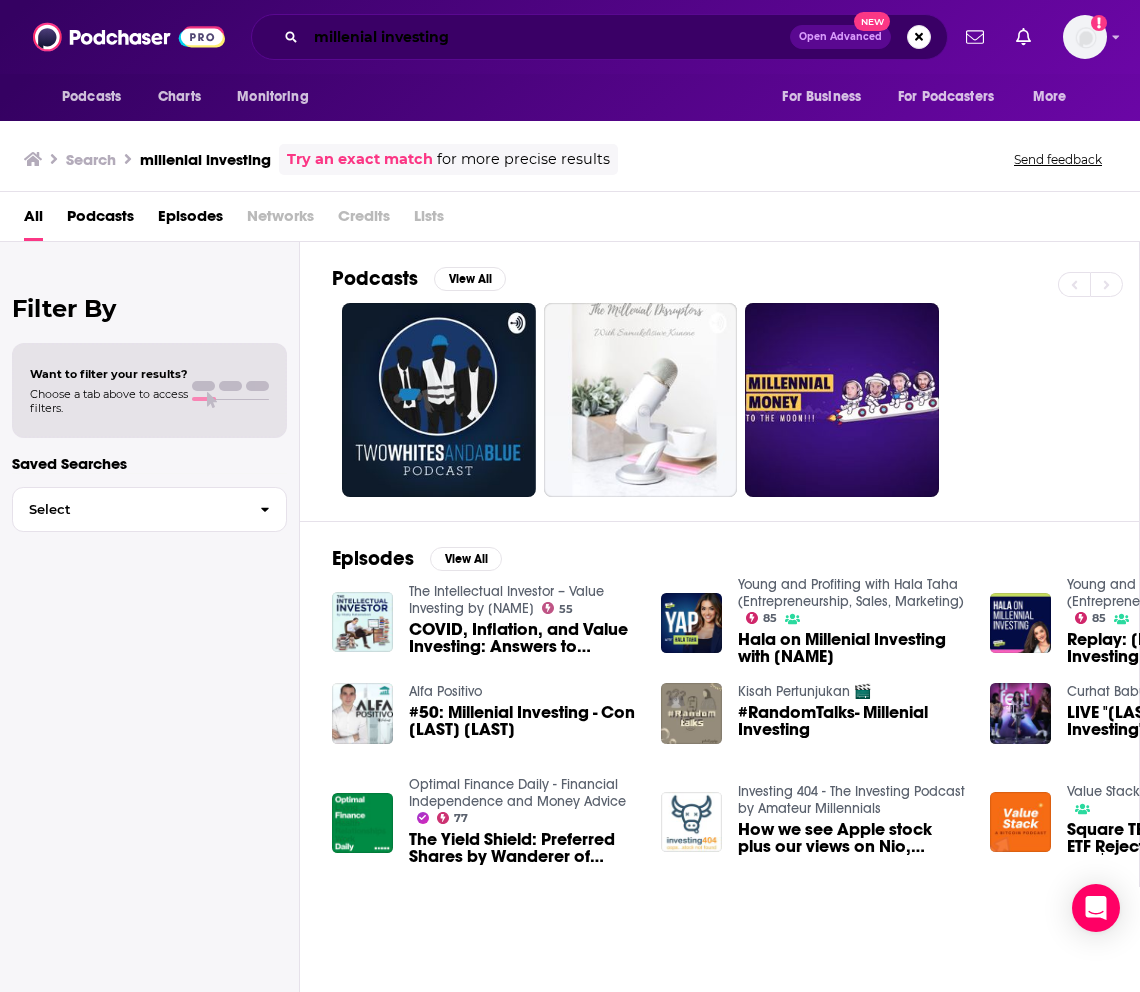 click on "millenial investing" at bounding box center [548, 37] 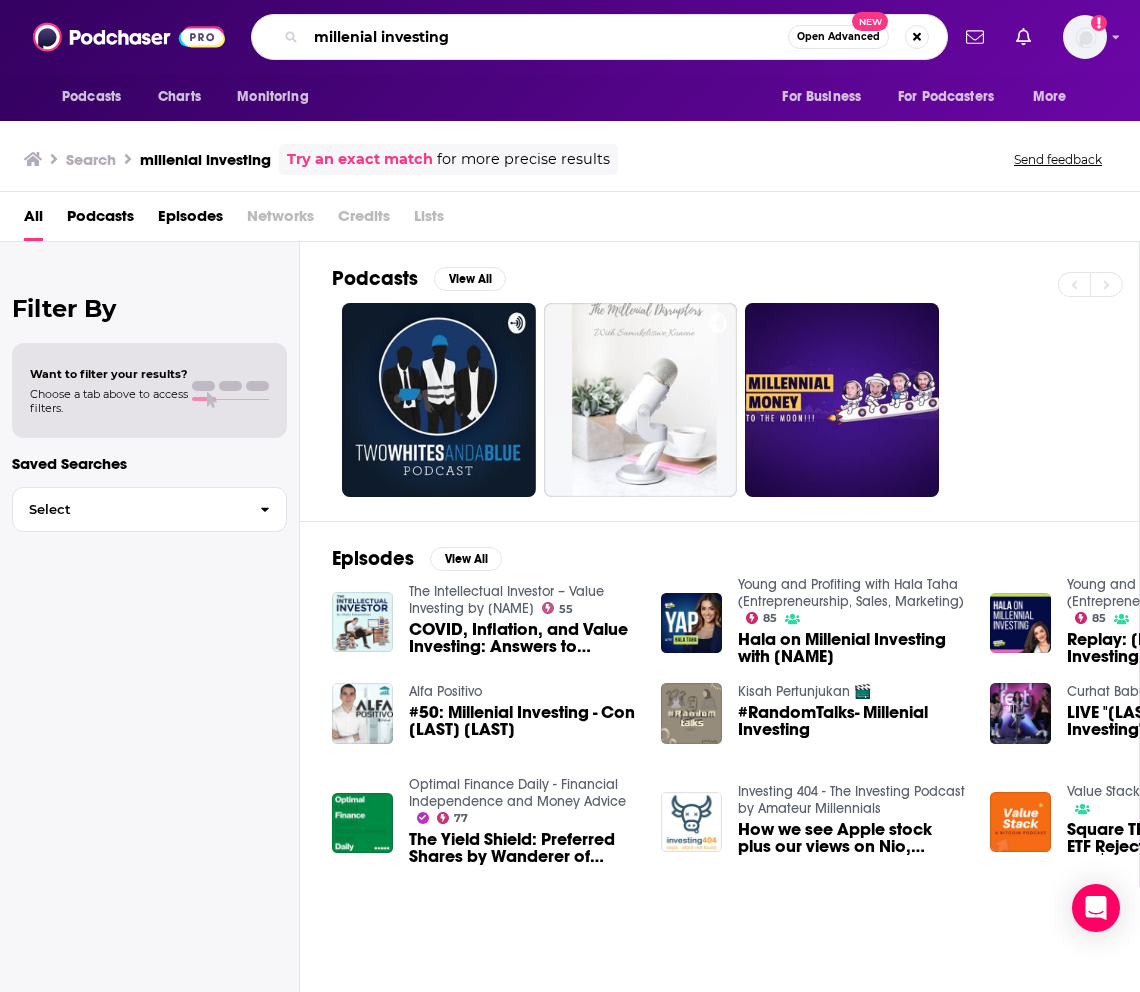 drag, startPoint x: 506, startPoint y: 32, endPoint x: 230, endPoint y: 19, distance: 276.306 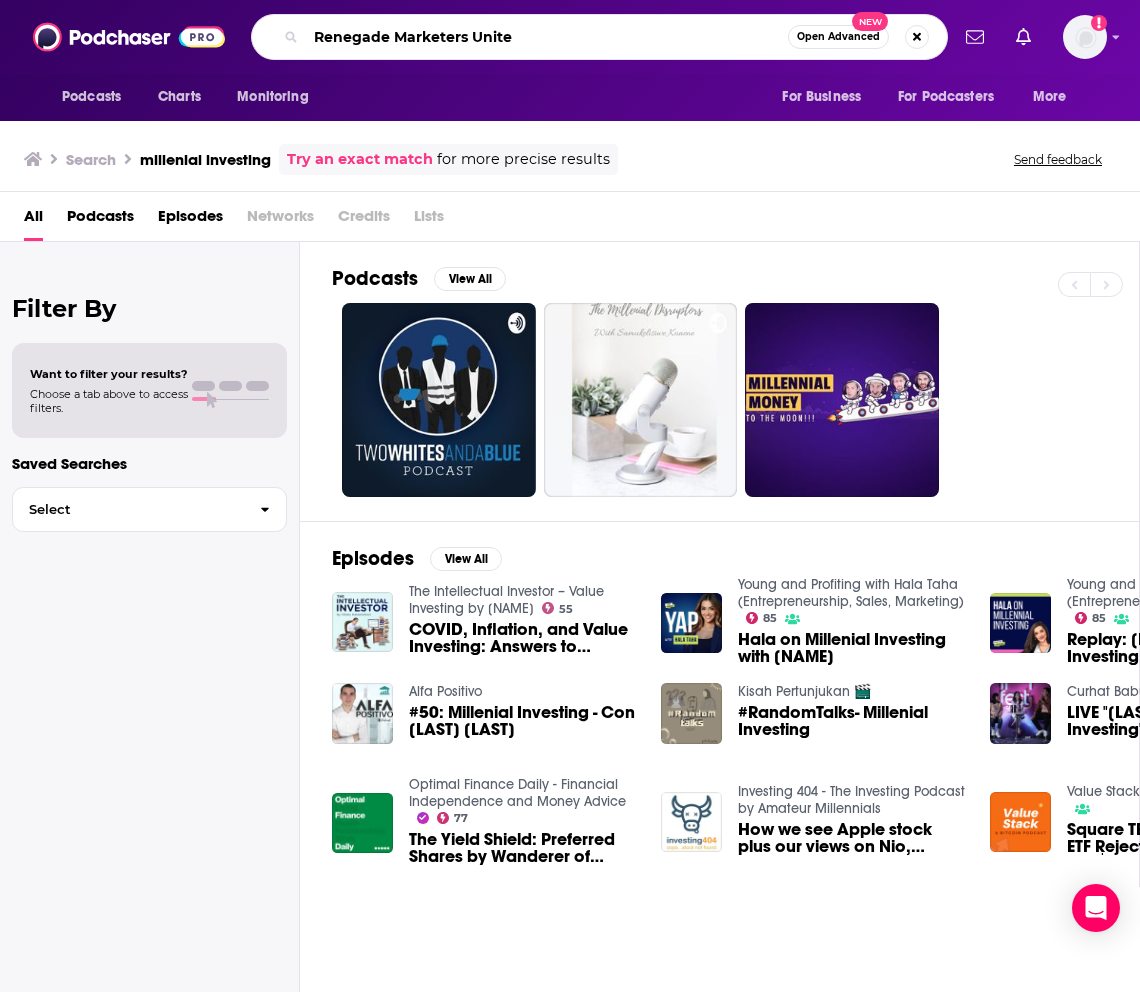 type on "Renegade Marketers Unite" 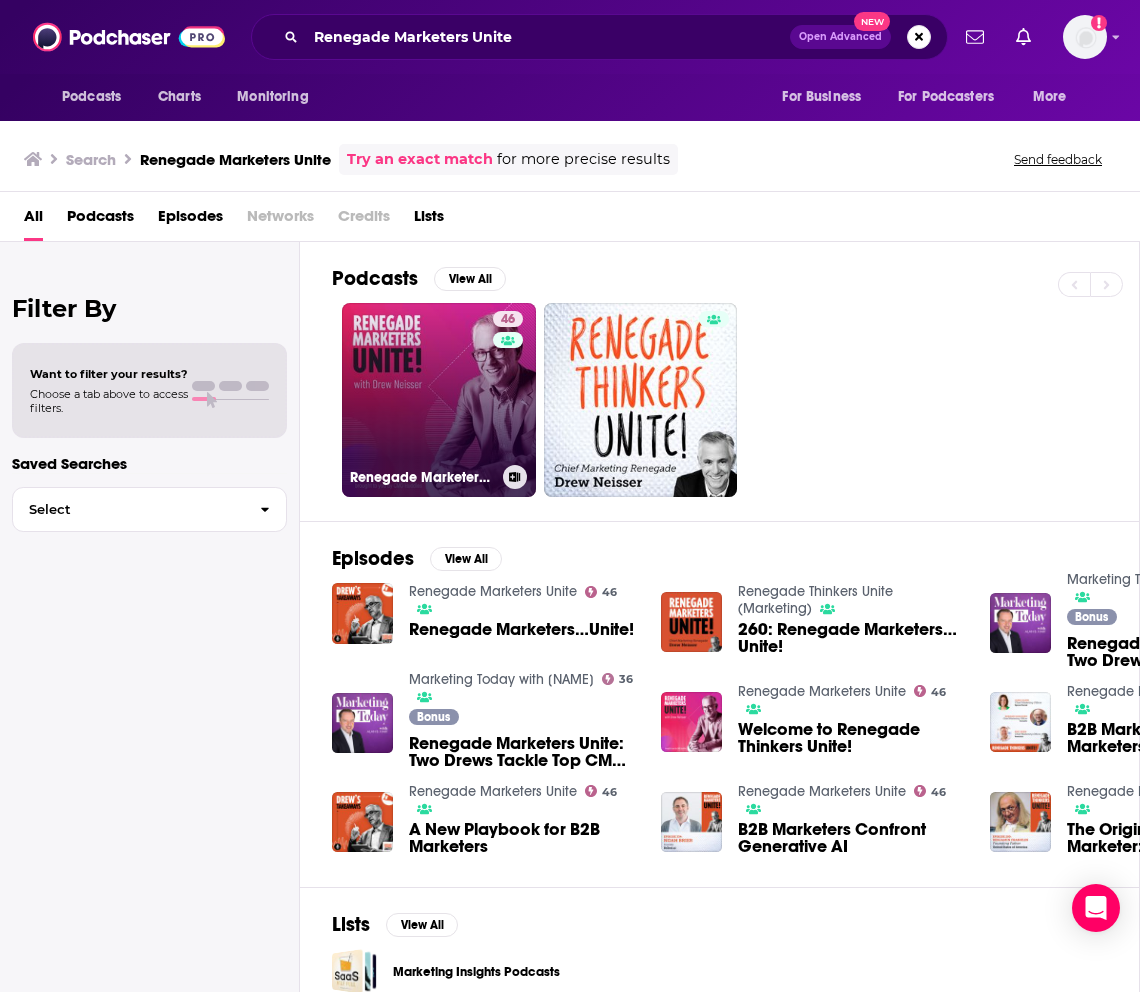 click on "46 [NAME]" at bounding box center (439, 400) 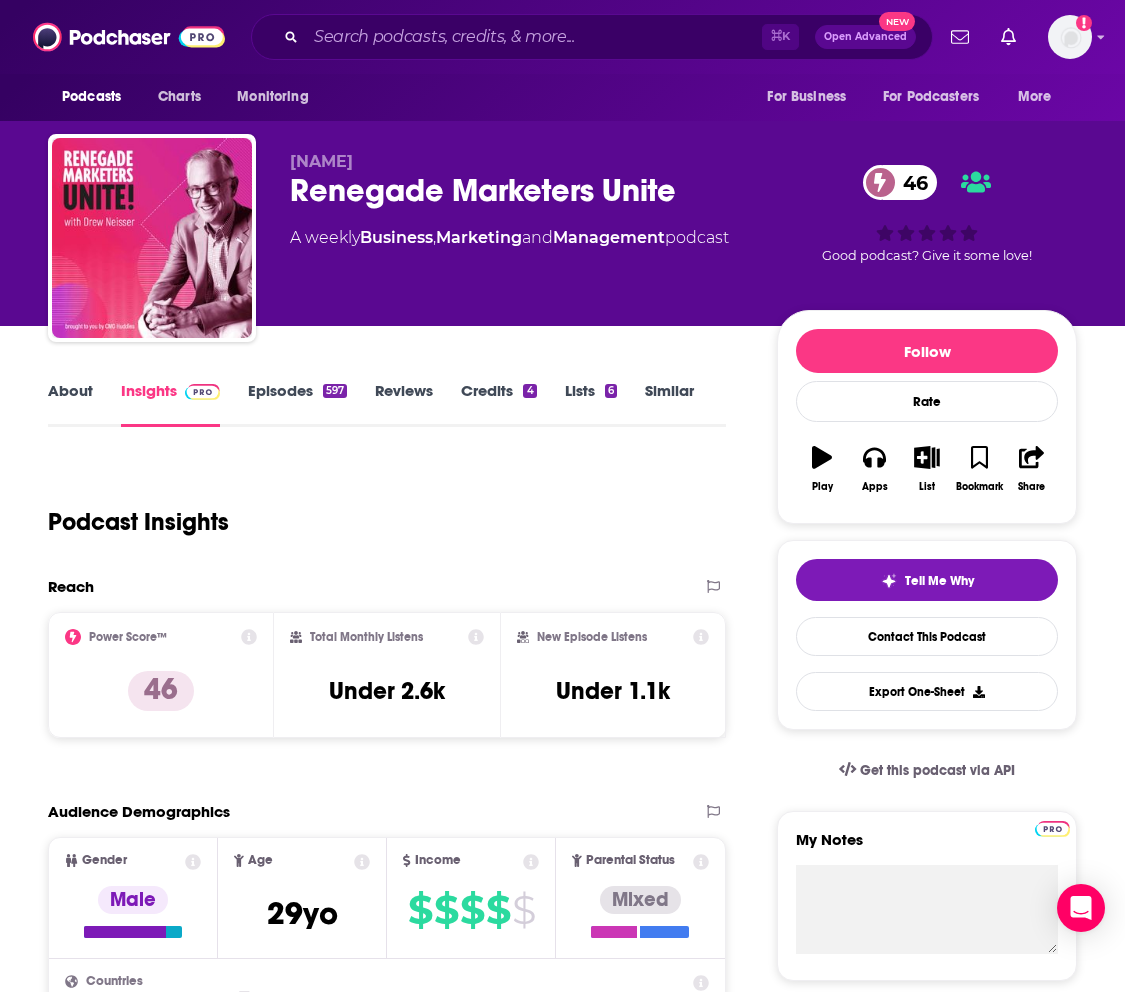 click on "About" at bounding box center [70, 404] 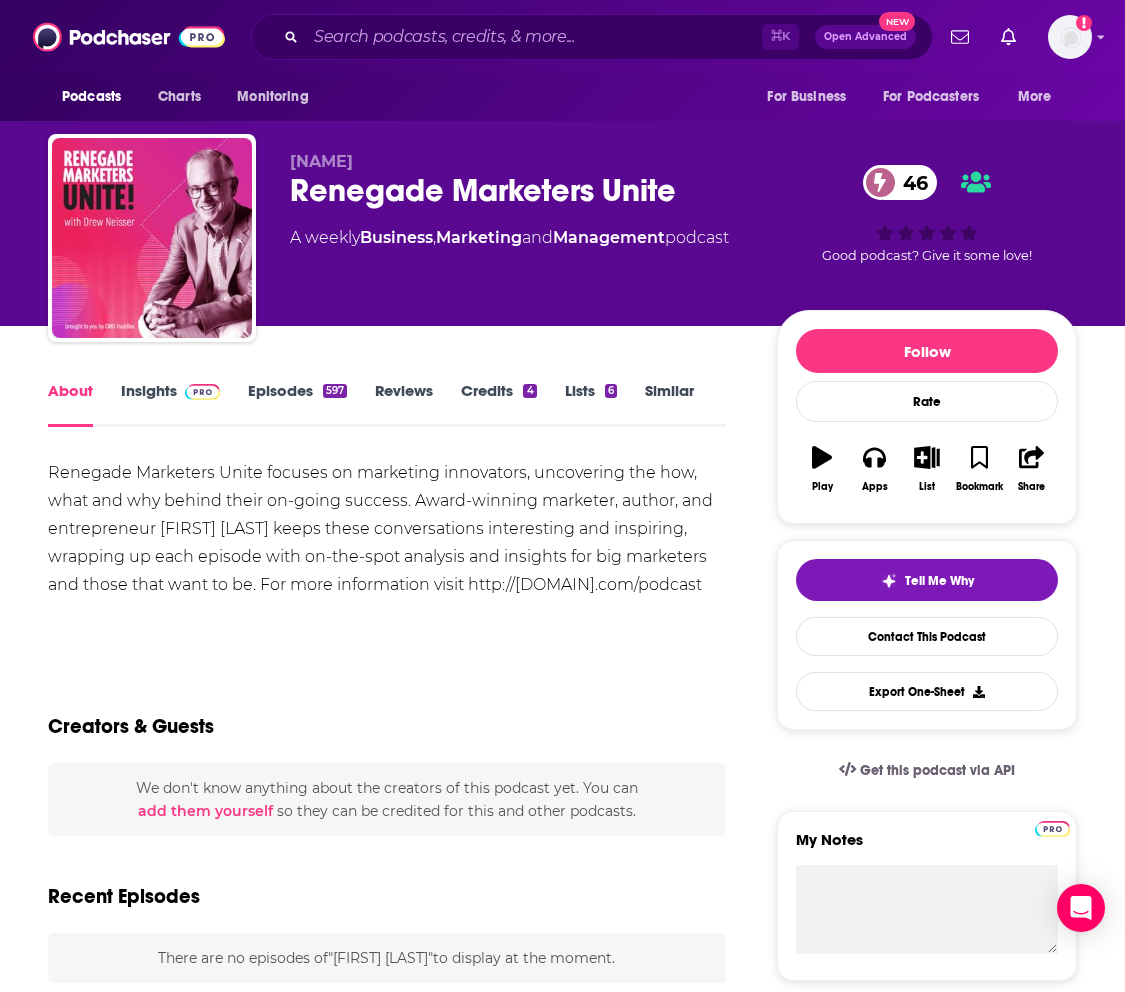click on "Insights" at bounding box center [170, 404] 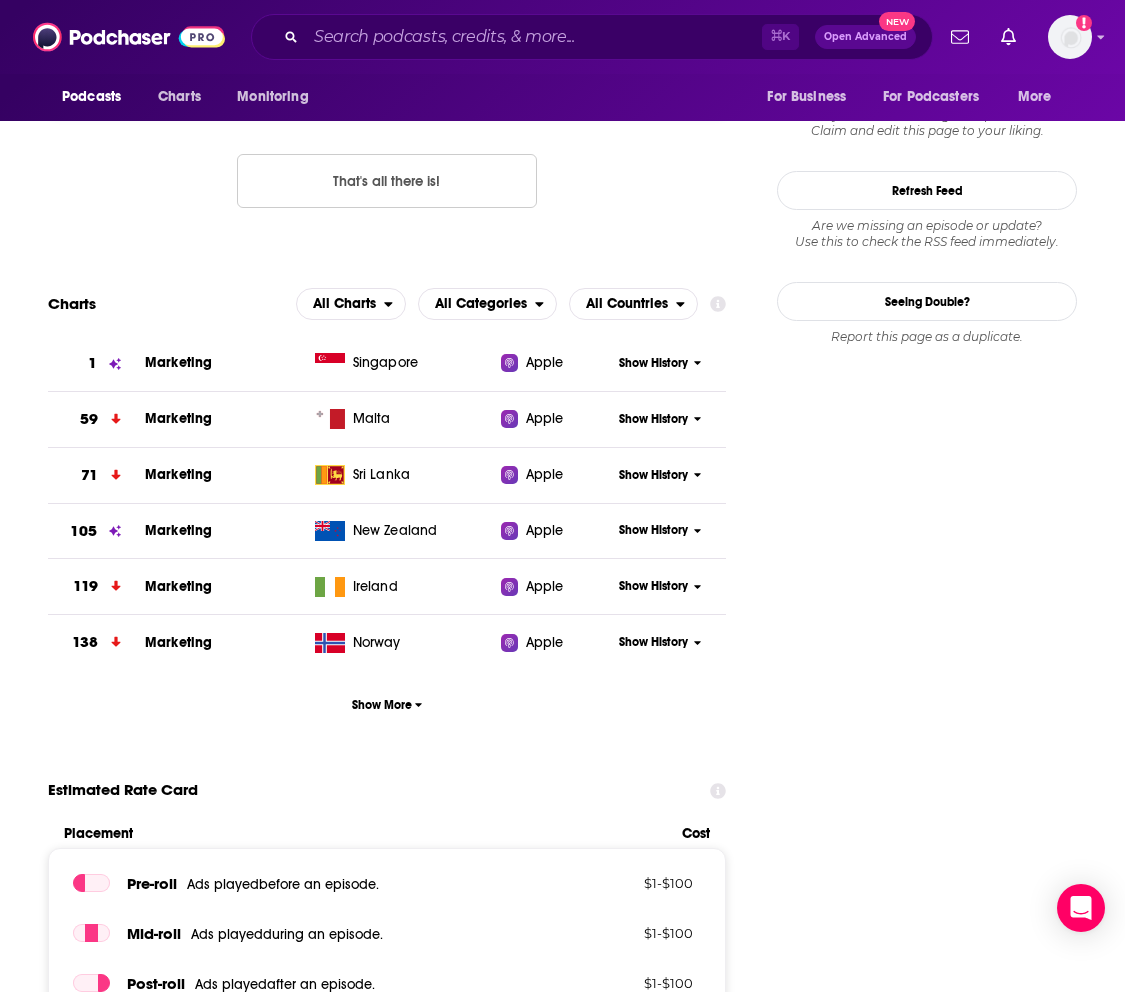 scroll, scrollTop: 1663, scrollLeft: 0, axis: vertical 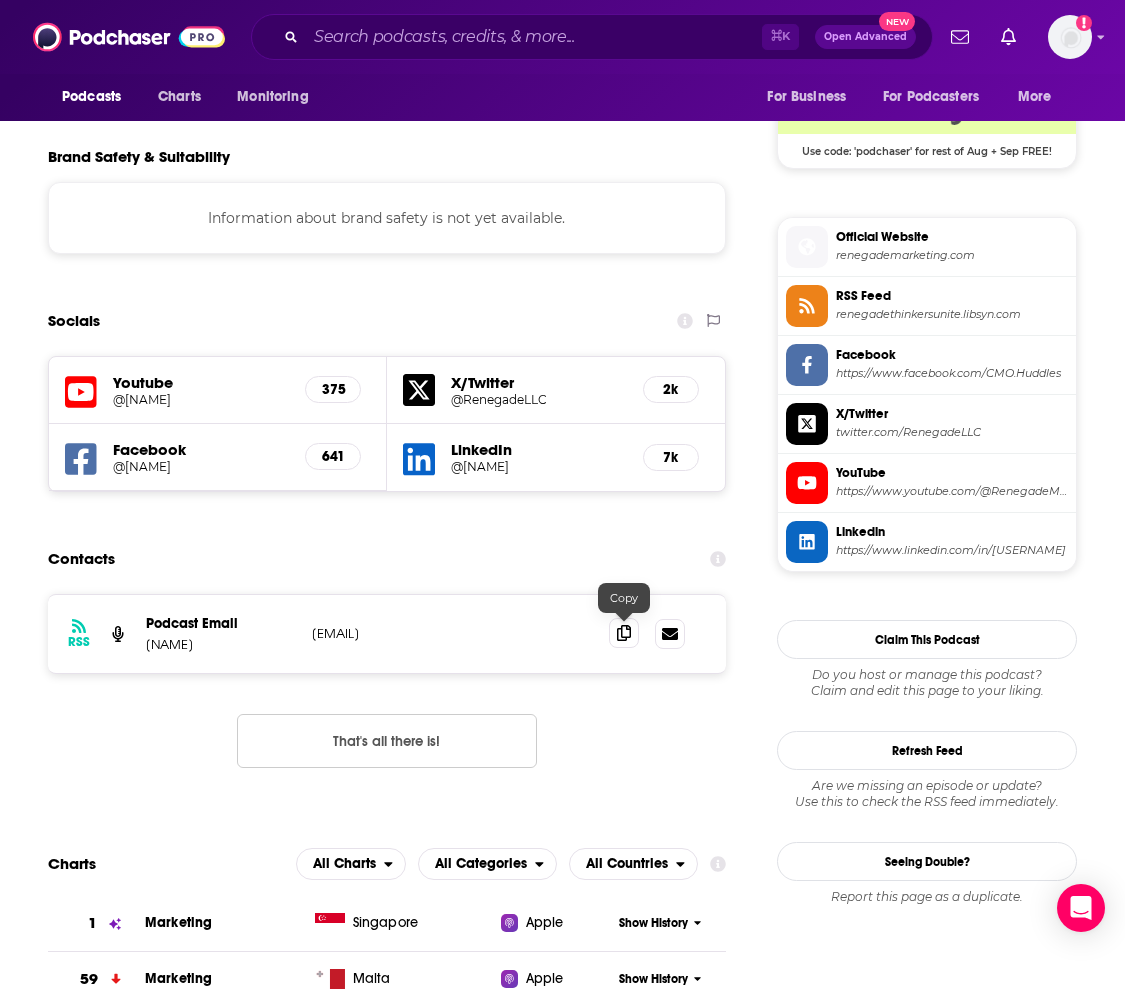click 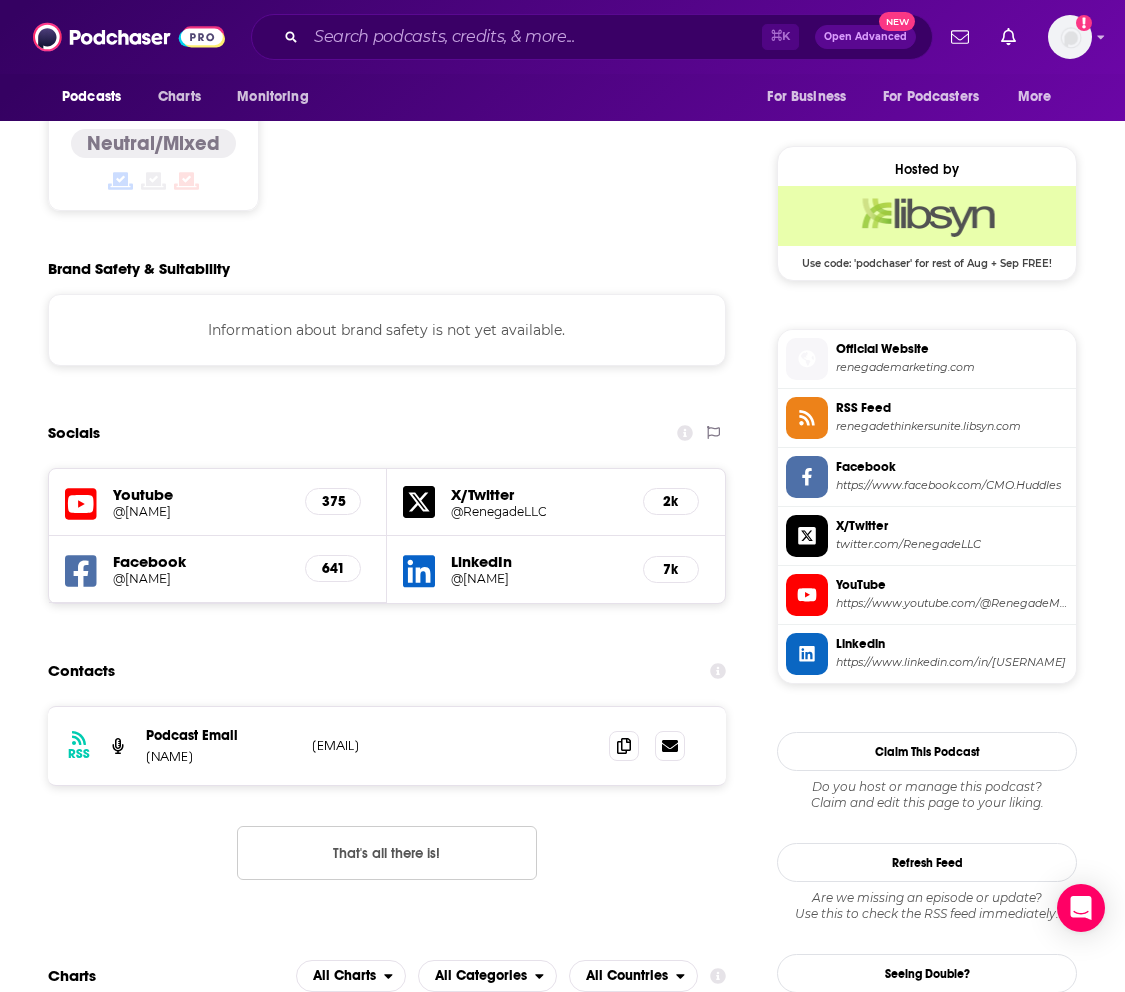 scroll, scrollTop: 1601, scrollLeft: 0, axis: vertical 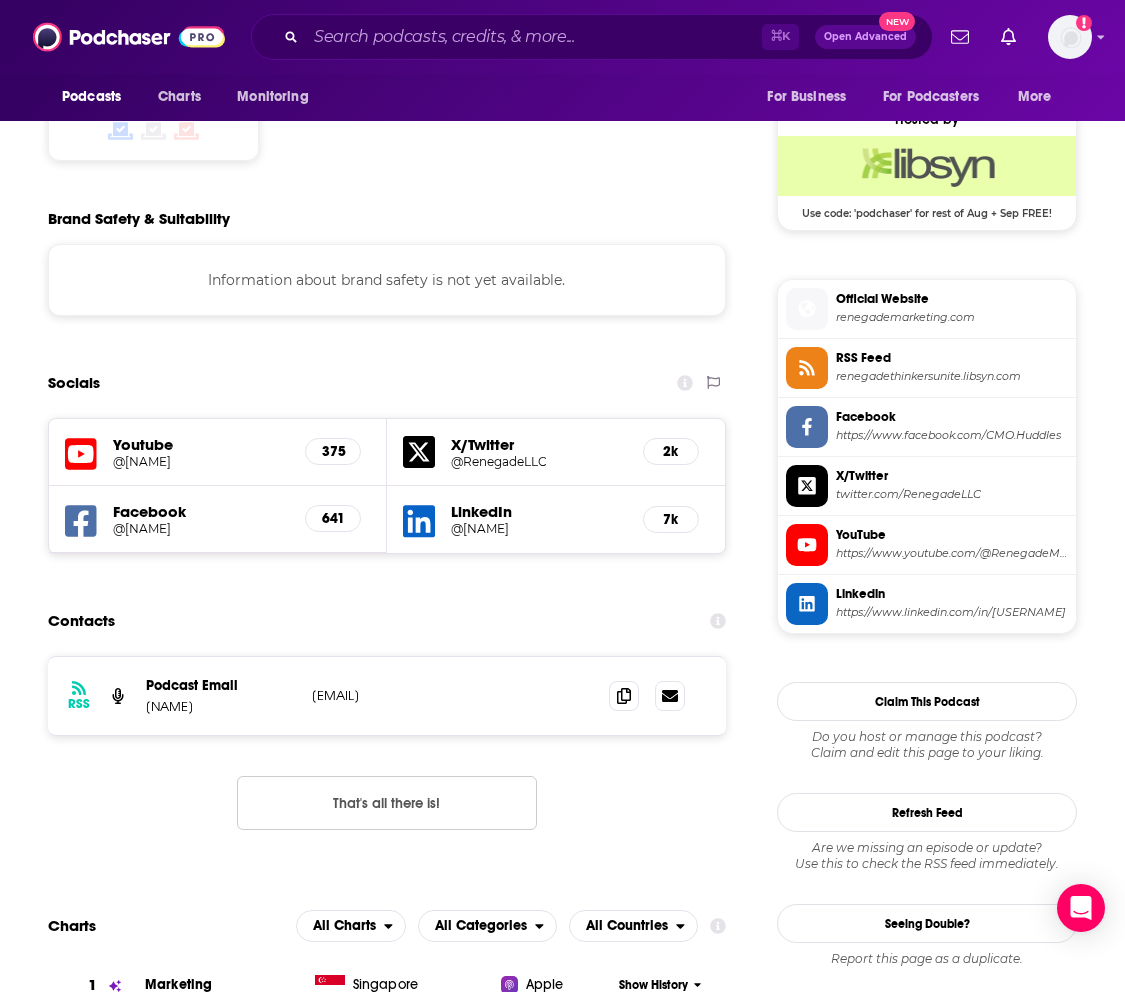 click 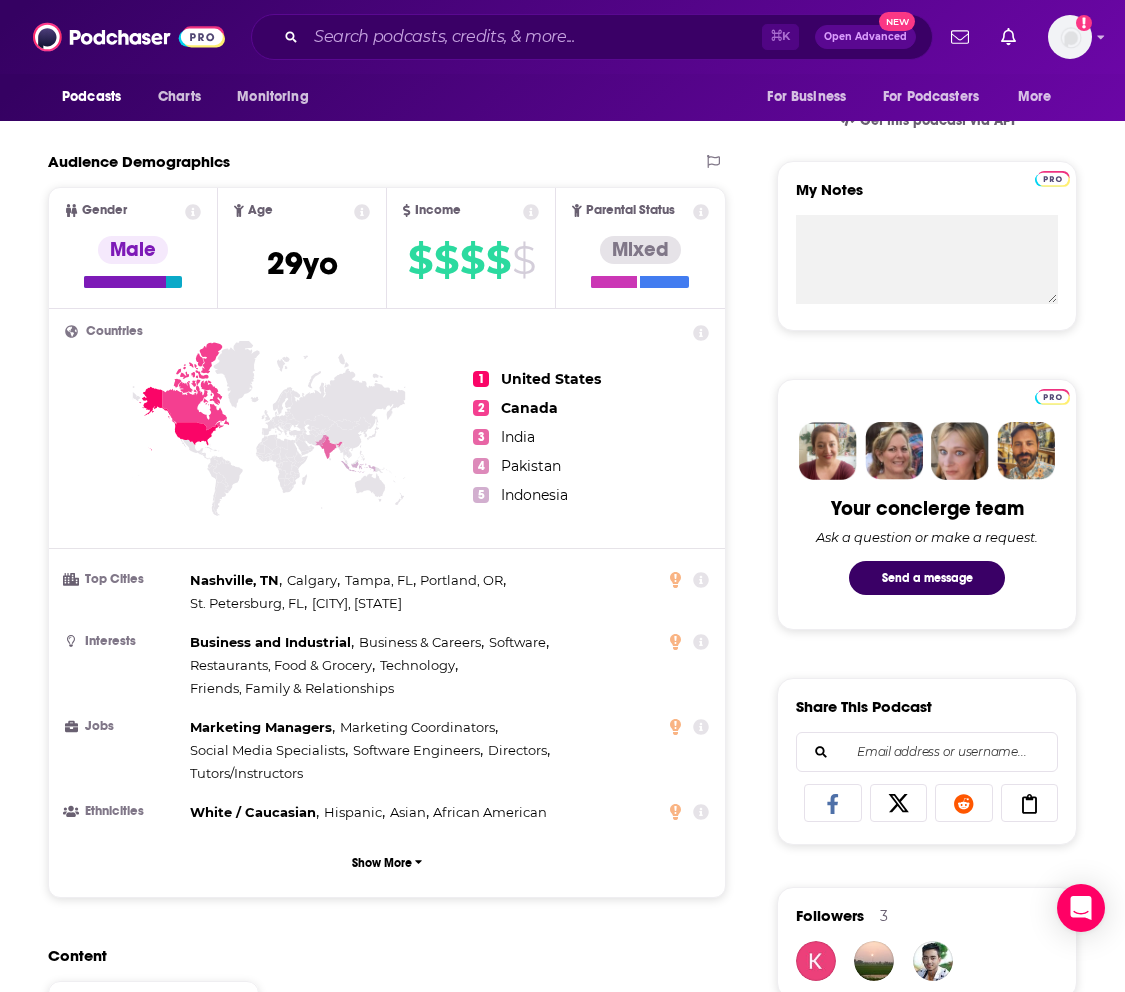 scroll, scrollTop: 0, scrollLeft: 0, axis: both 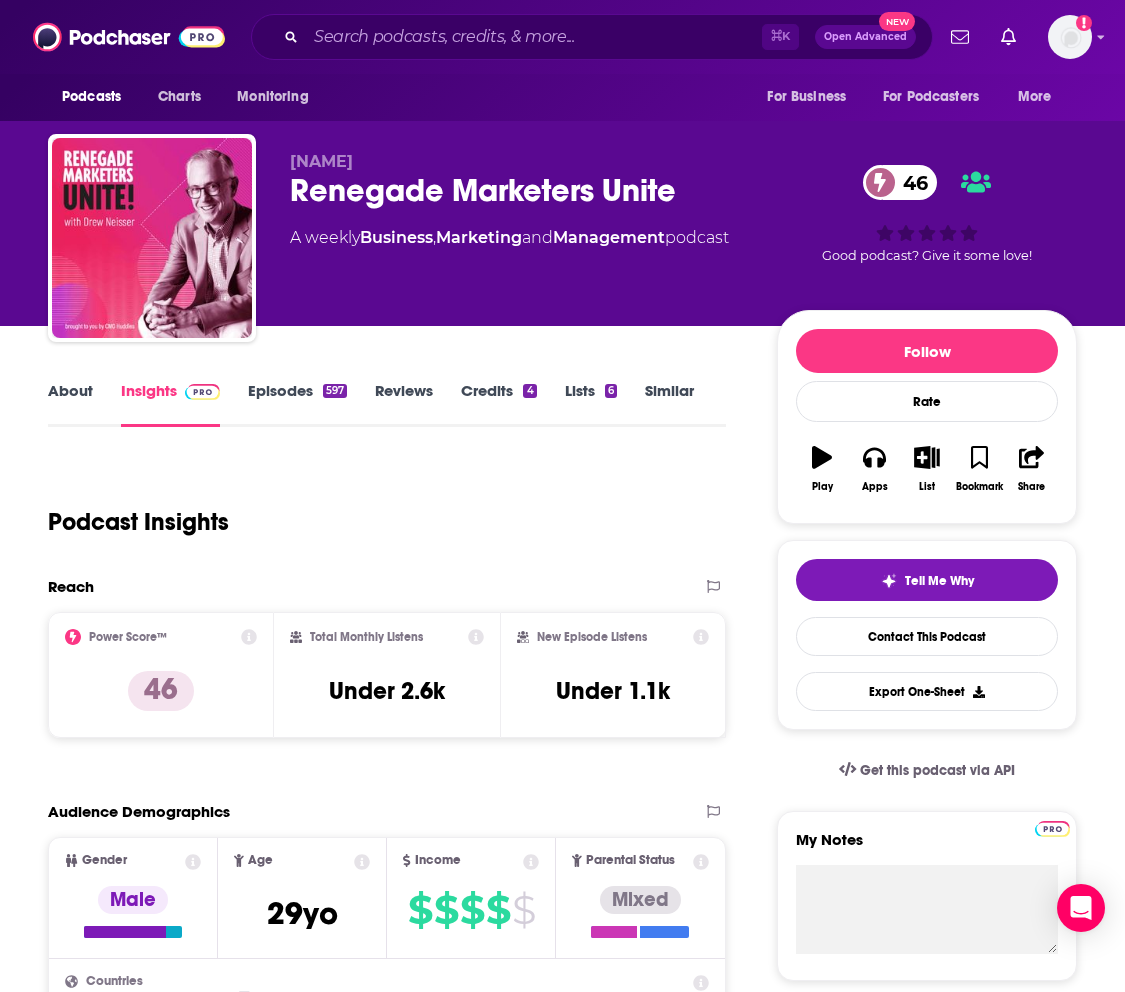 click on "Episodes 597" at bounding box center (297, 404) 